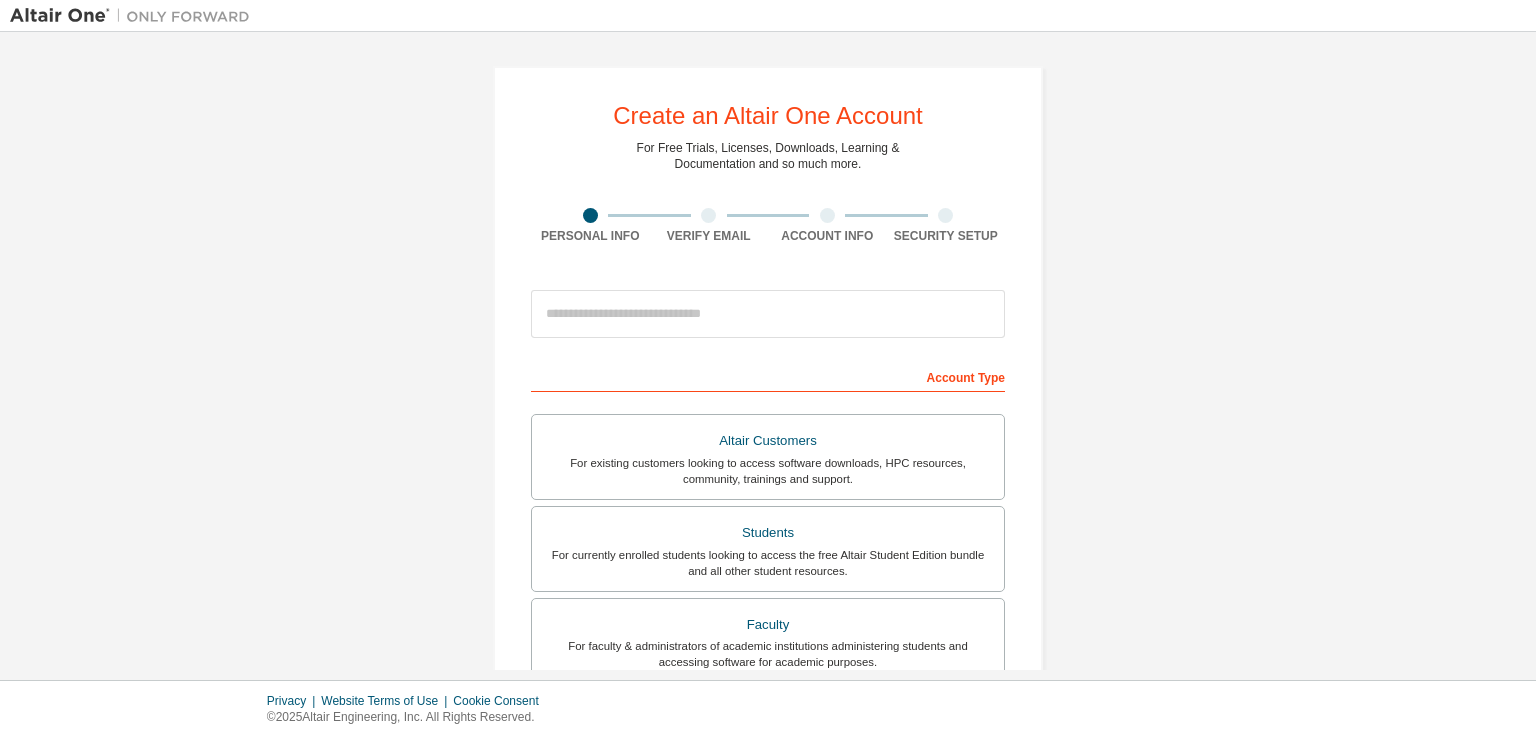scroll, scrollTop: 0, scrollLeft: 0, axis: both 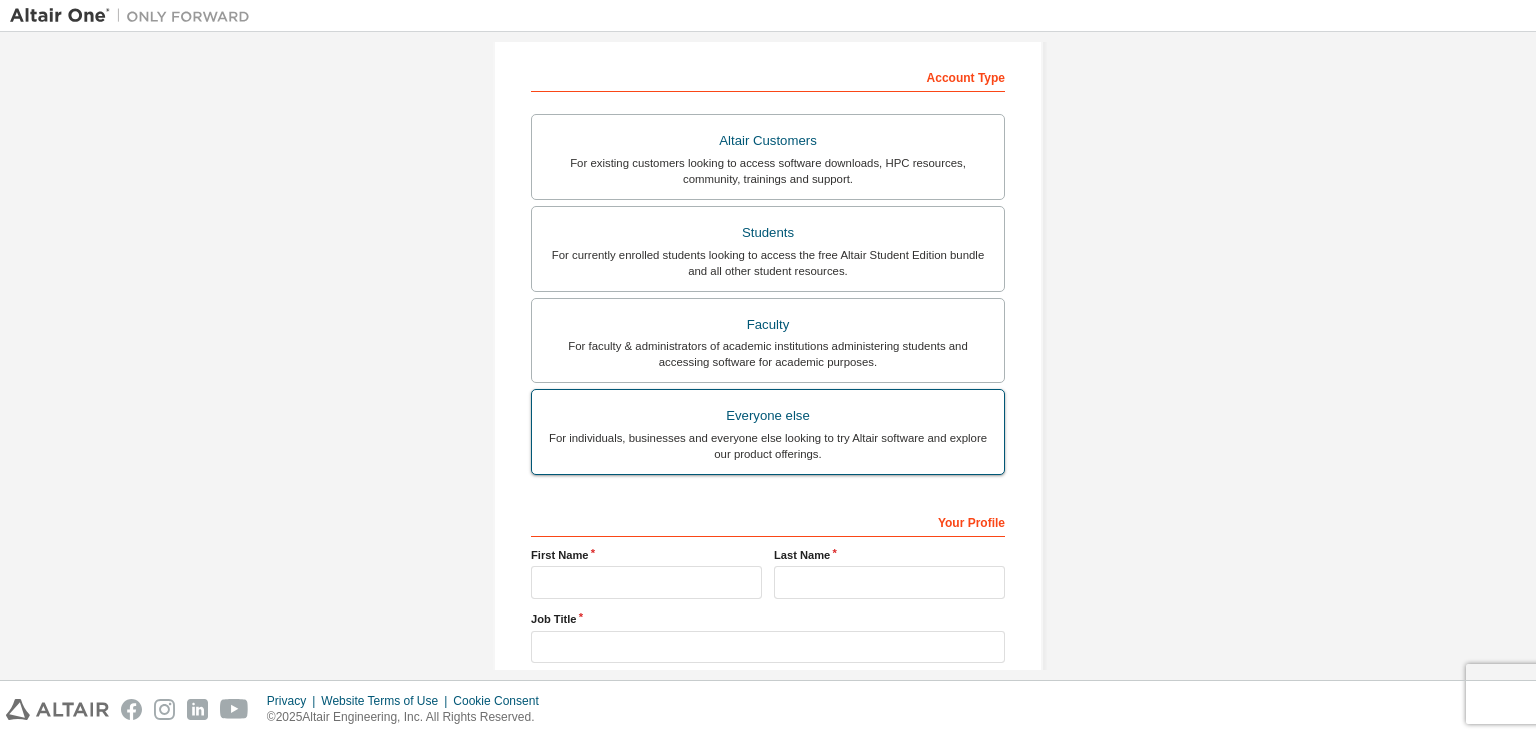 click on "For individuals, businesses and everyone else looking to try Altair software and explore our product offerings." at bounding box center [768, 446] 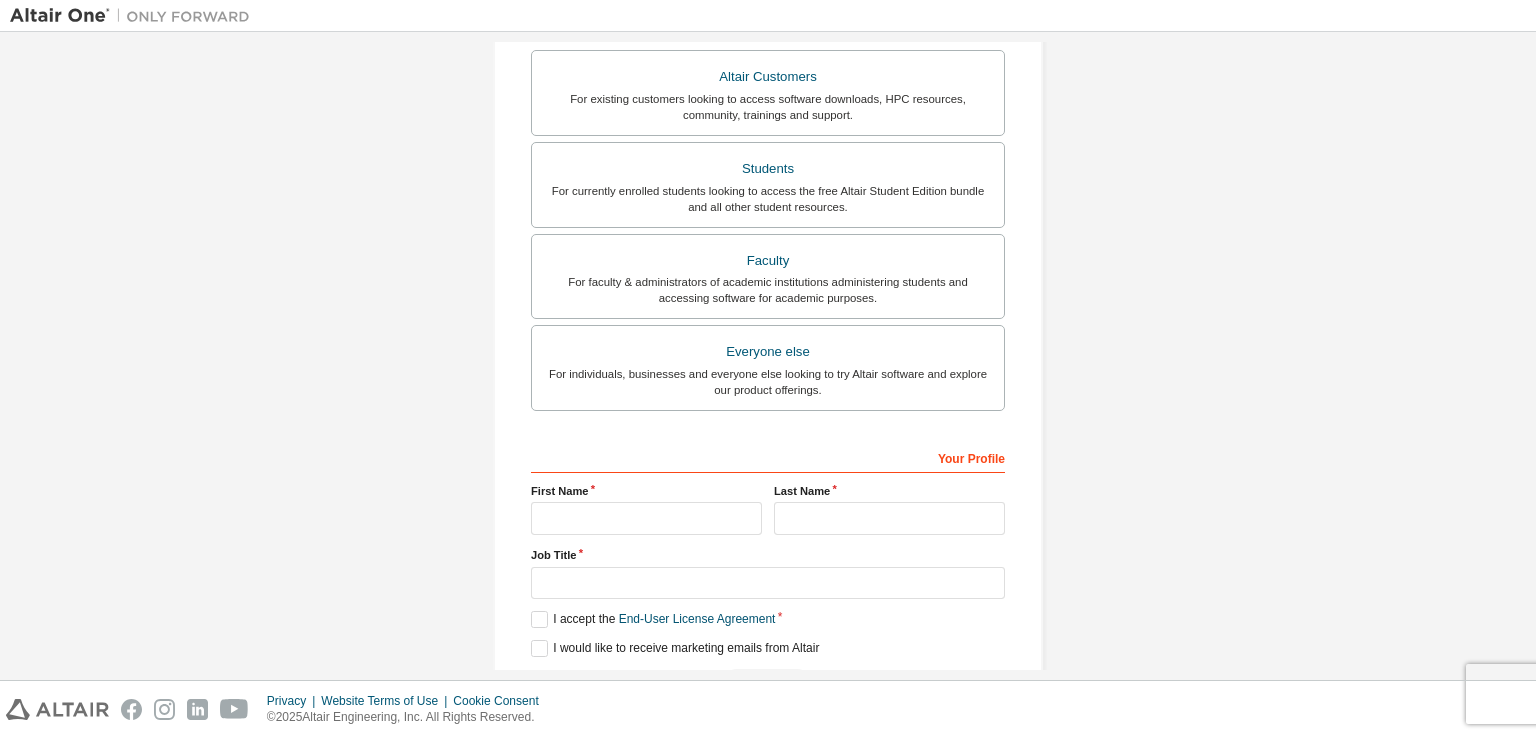 scroll, scrollTop: 400, scrollLeft: 0, axis: vertical 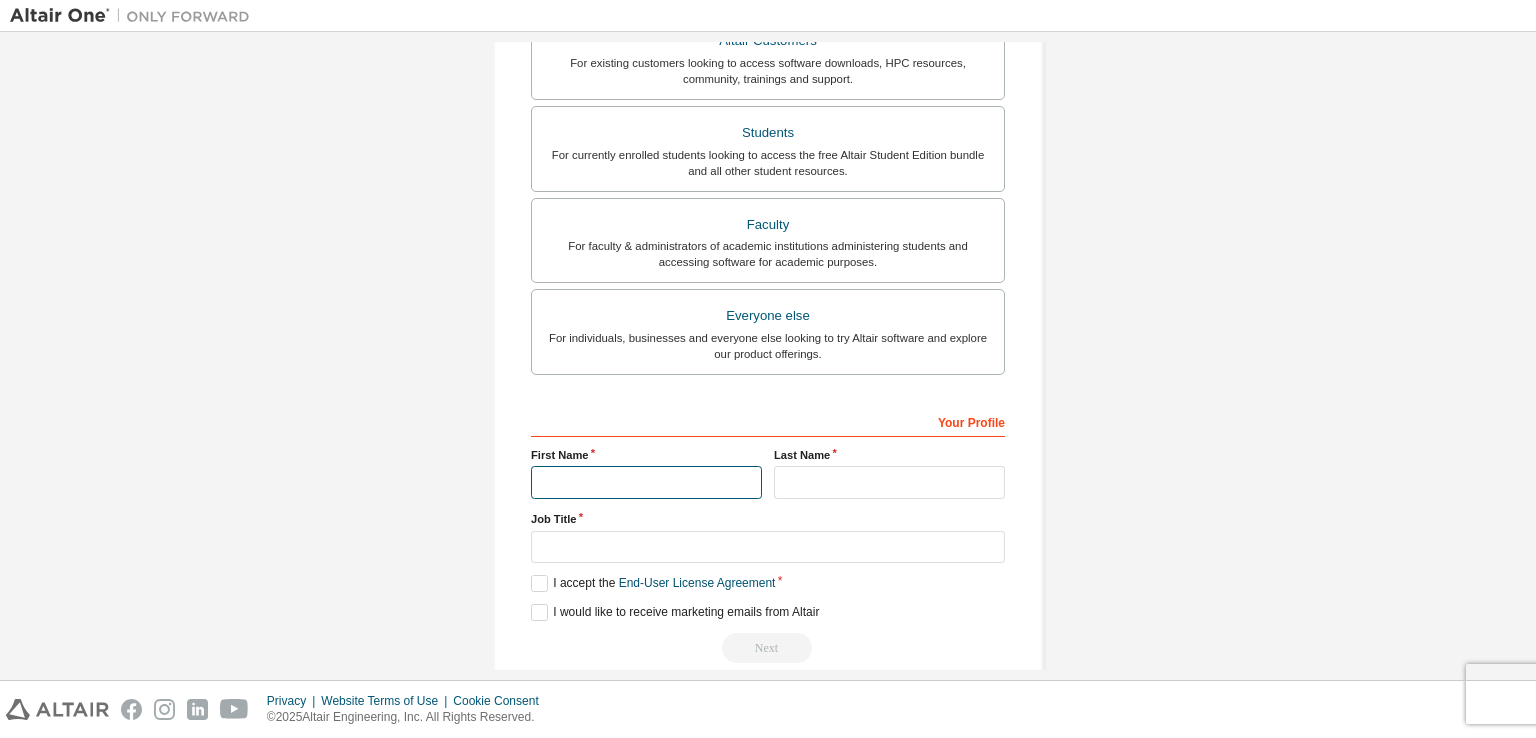 click at bounding box center (646, 482) 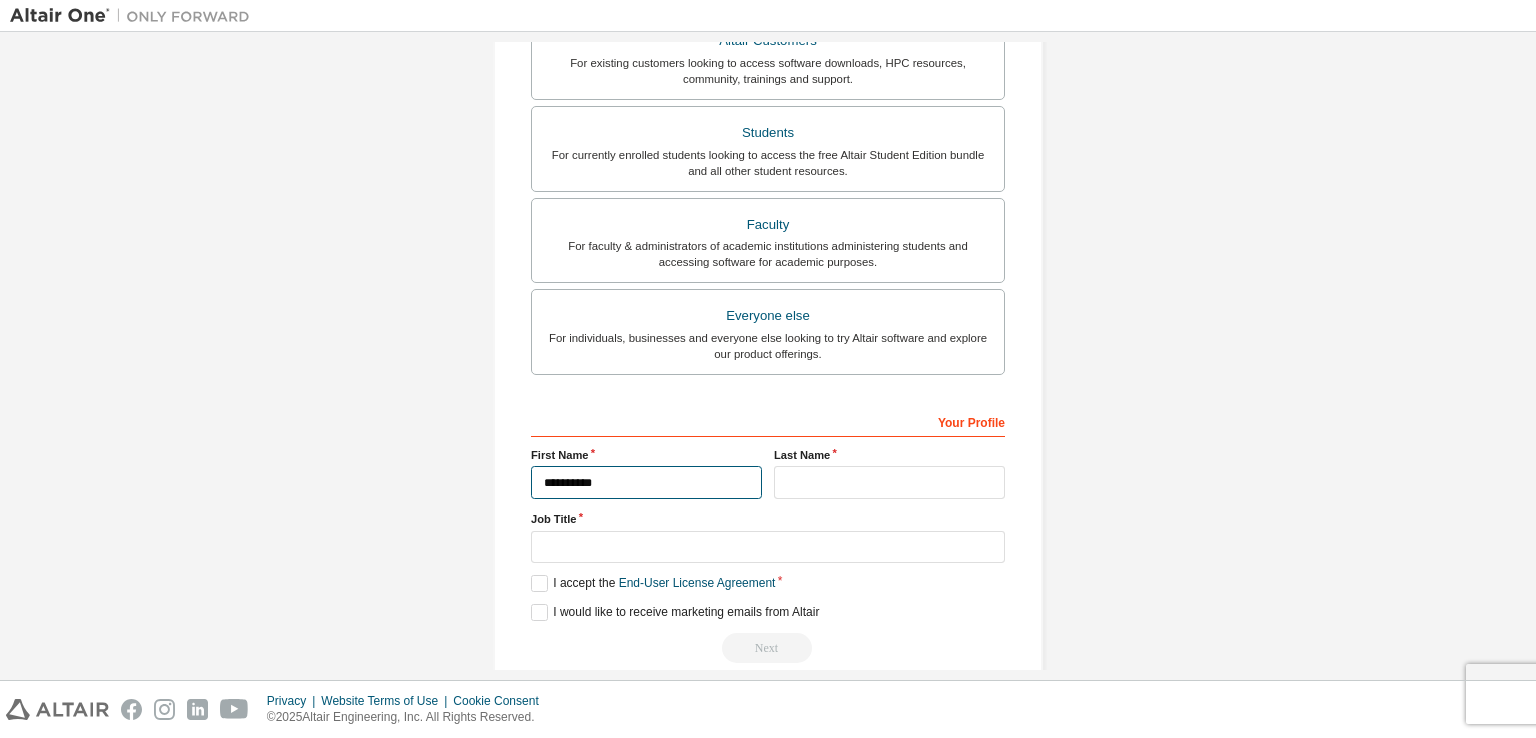 type on "**********" 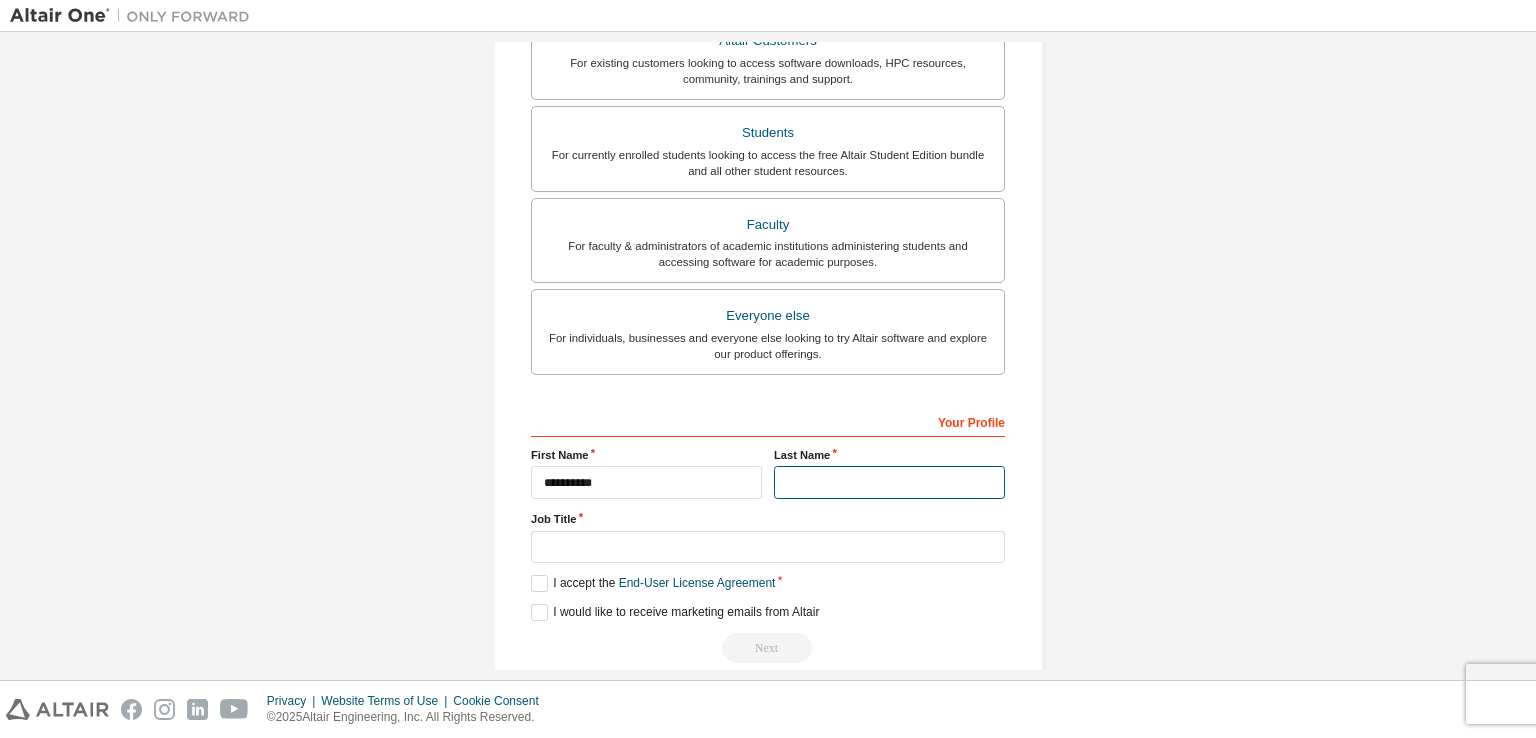 click at bounding box center (889, 482) 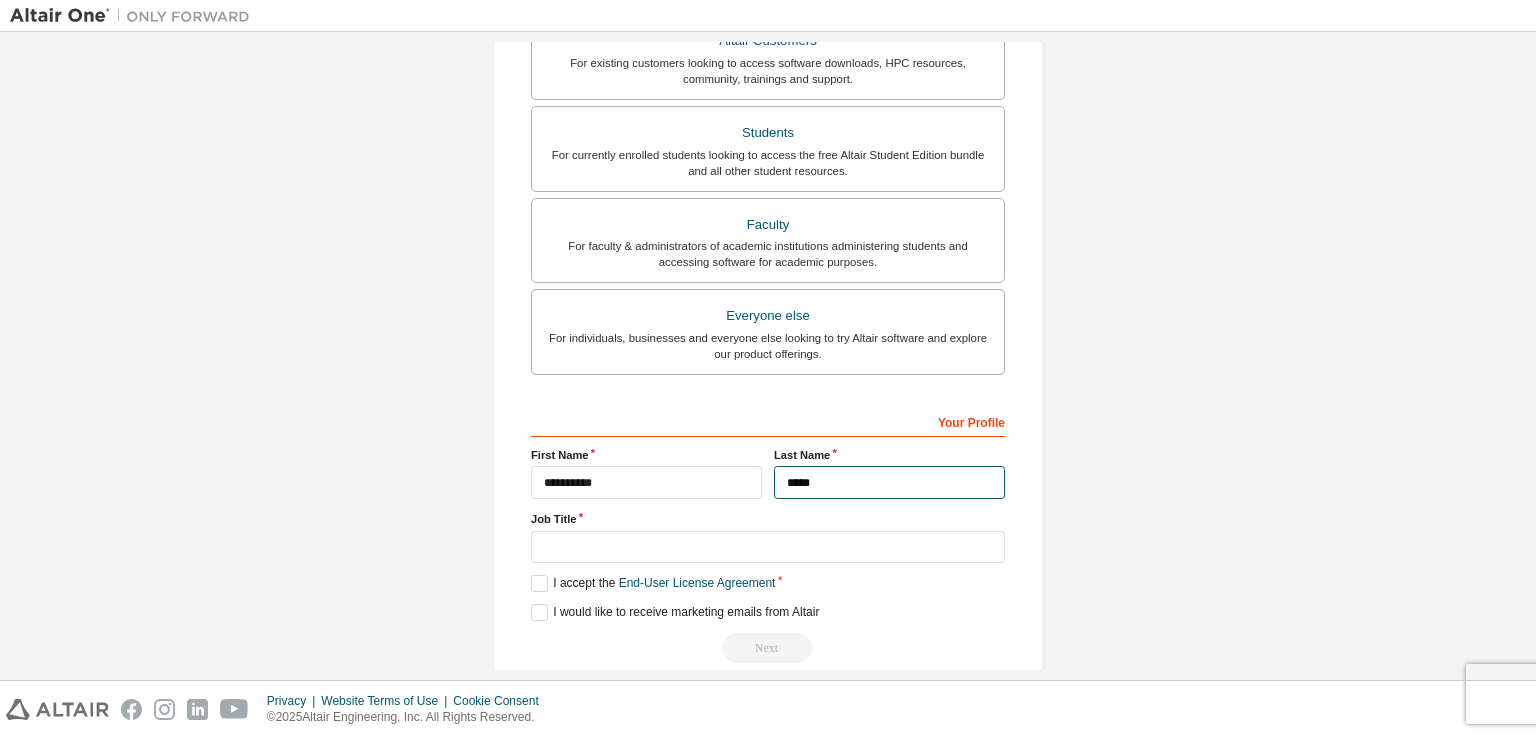 type on "*****" 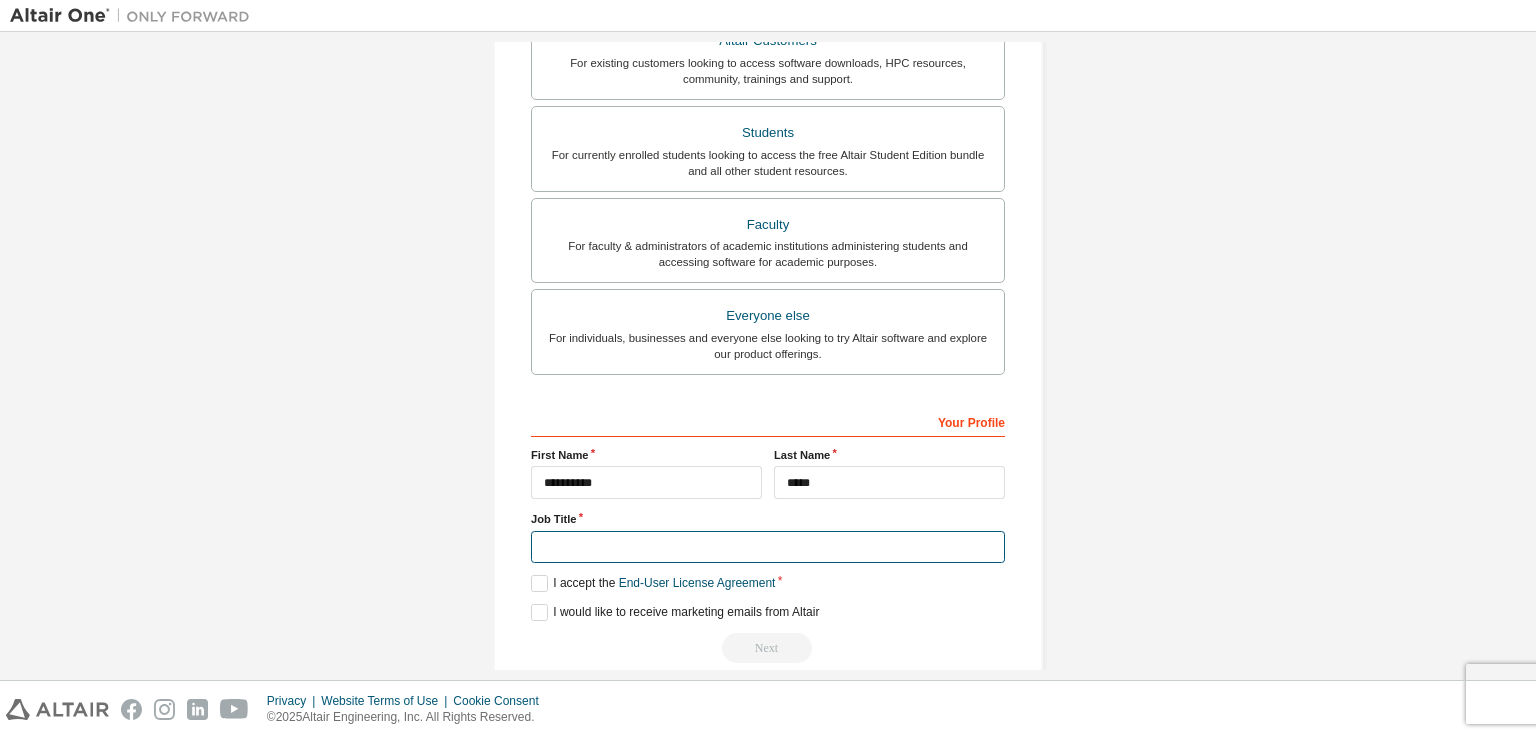 click at bounding box center [768, 547] 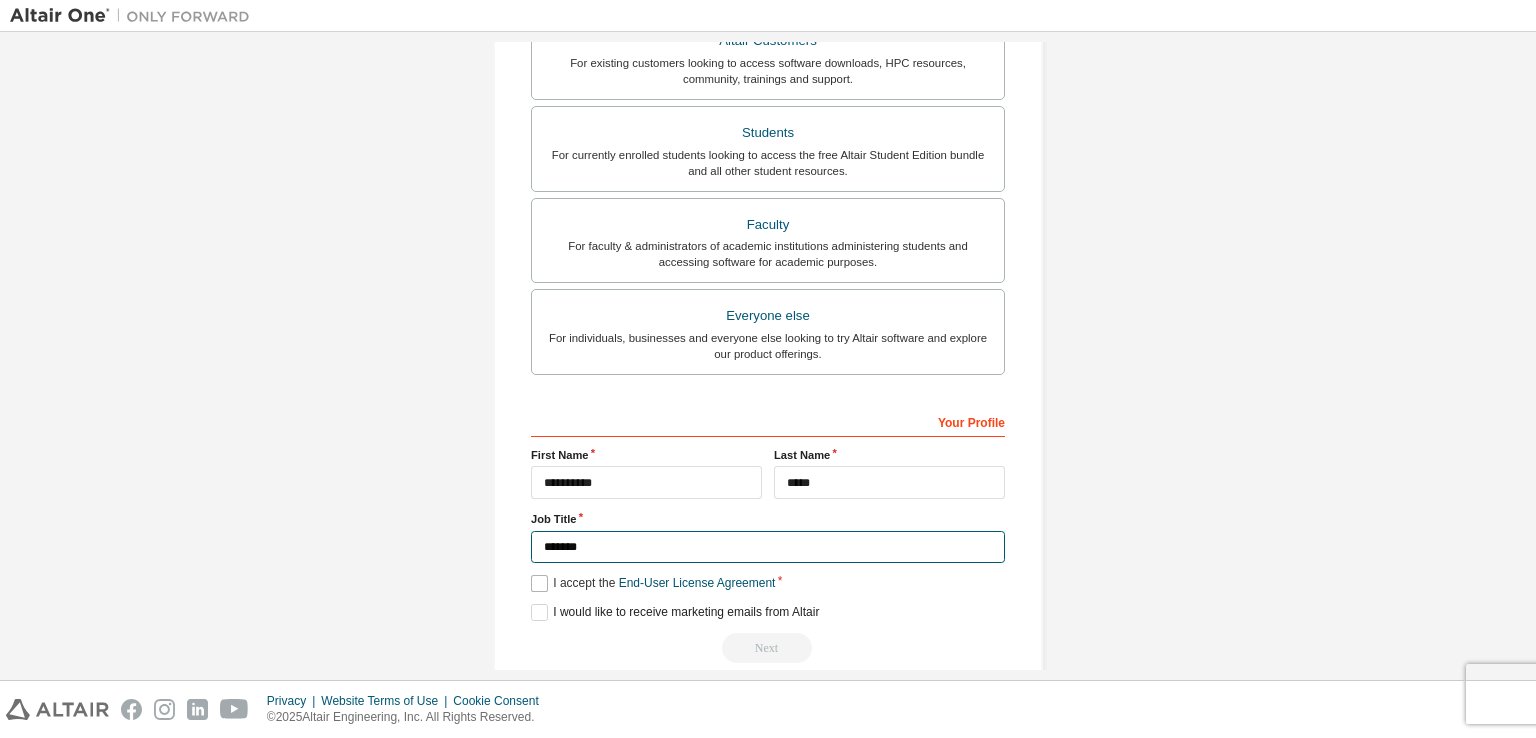 type on "*******" 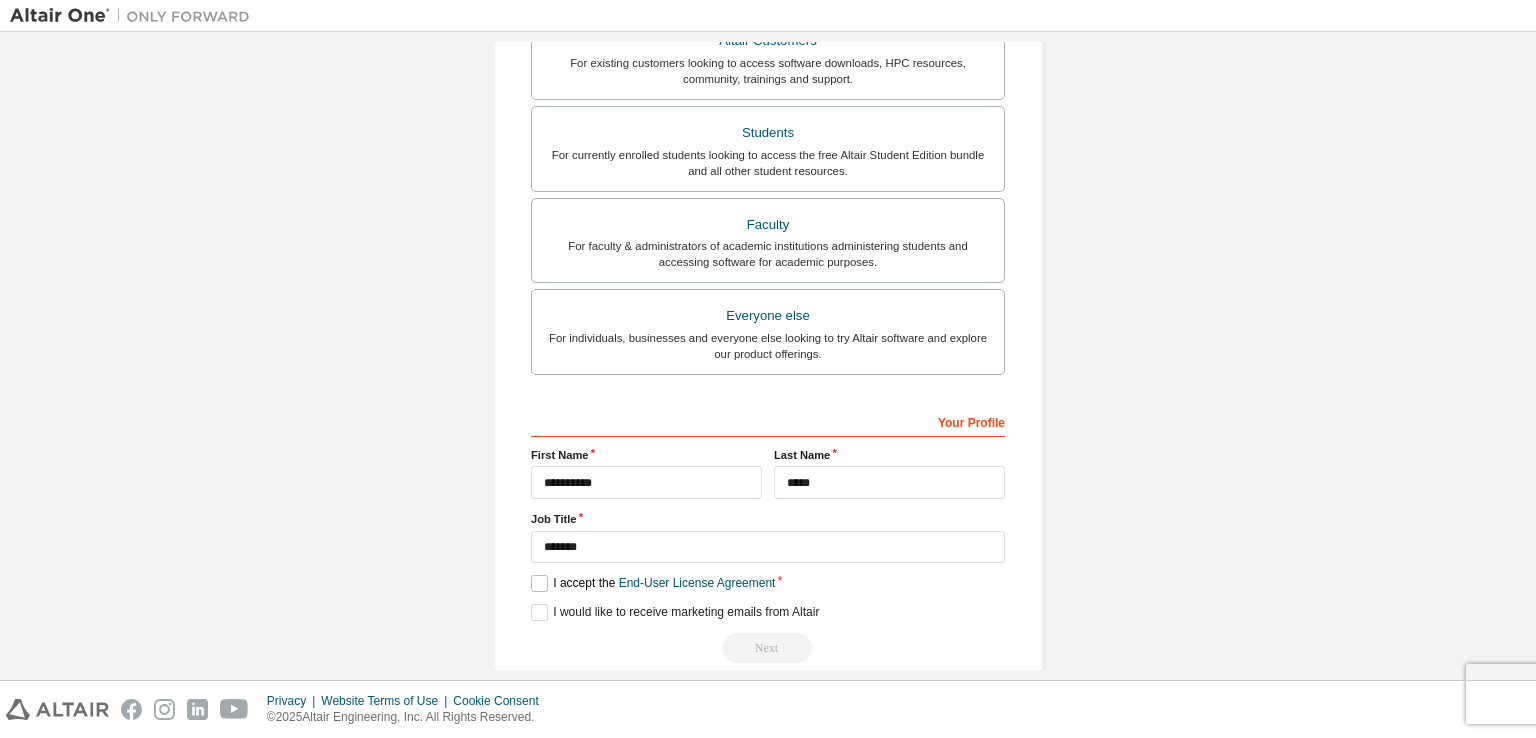 click on "I accept the    End-User License Agreement" at bounding box center [653, 583] 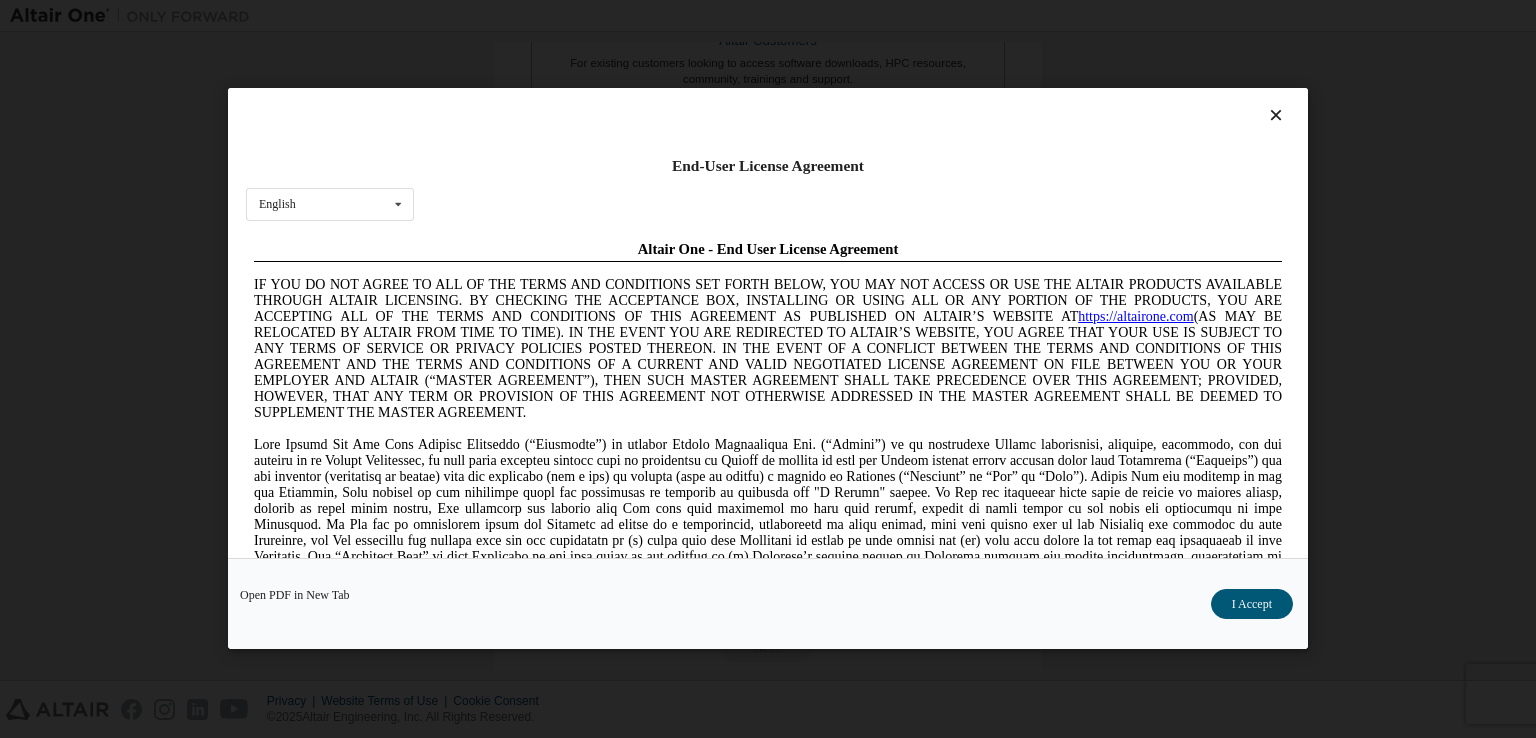 scroll, scrollTop: 0, scrollLeft: 0, axis: both 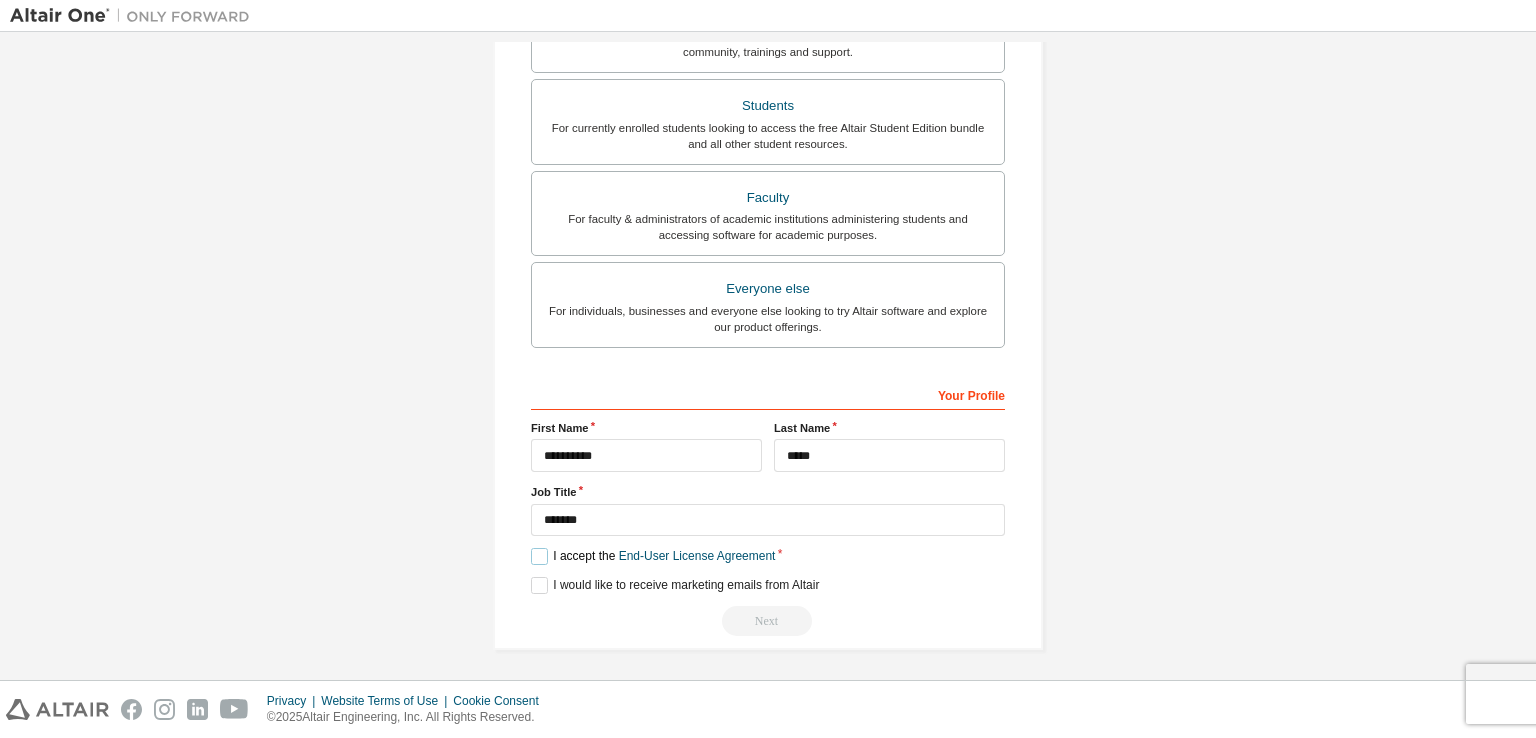 click on "I accept the    End-User License Agreement" at bounding box center [653, 556] 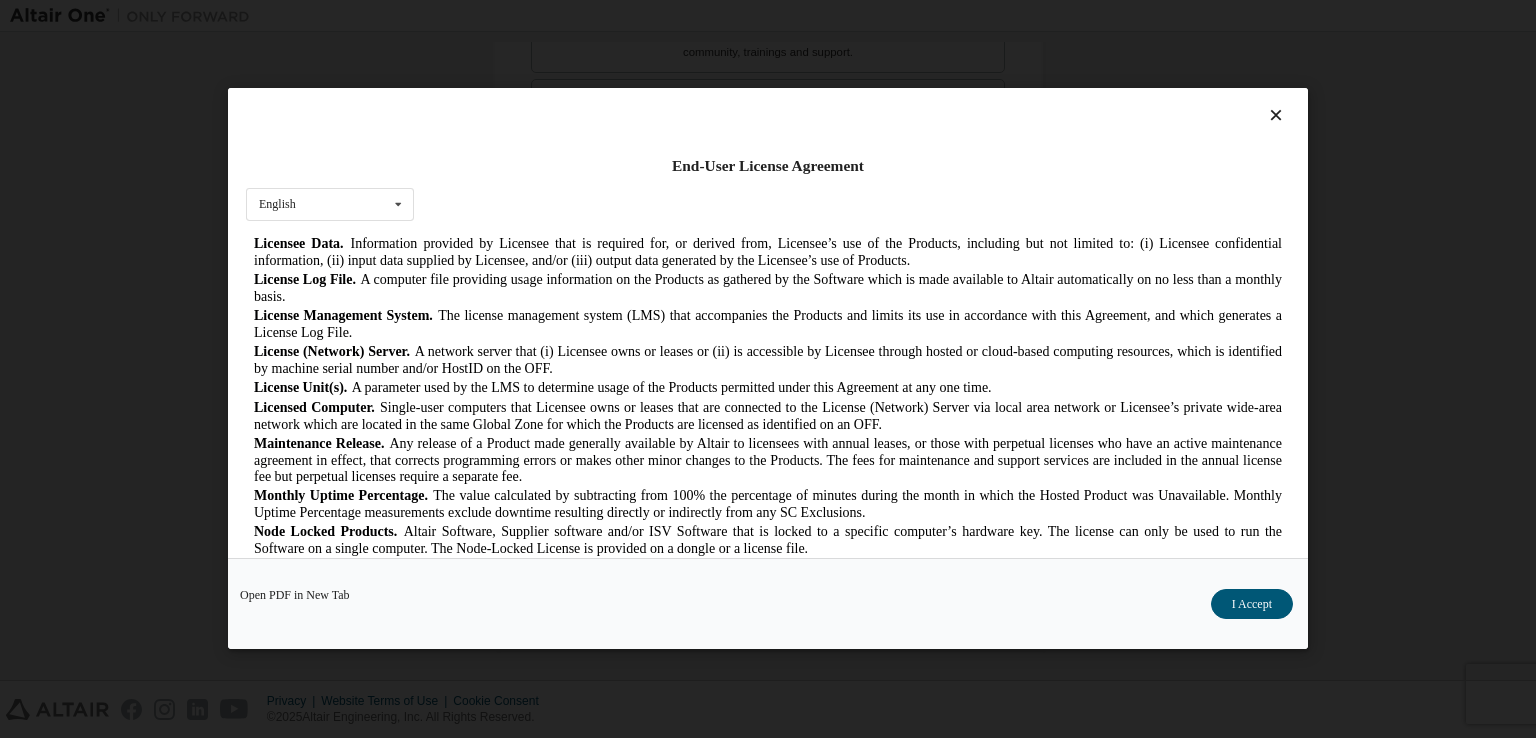 scroll, scrollTop: 700, scrollLeft: 0, axis: vertical 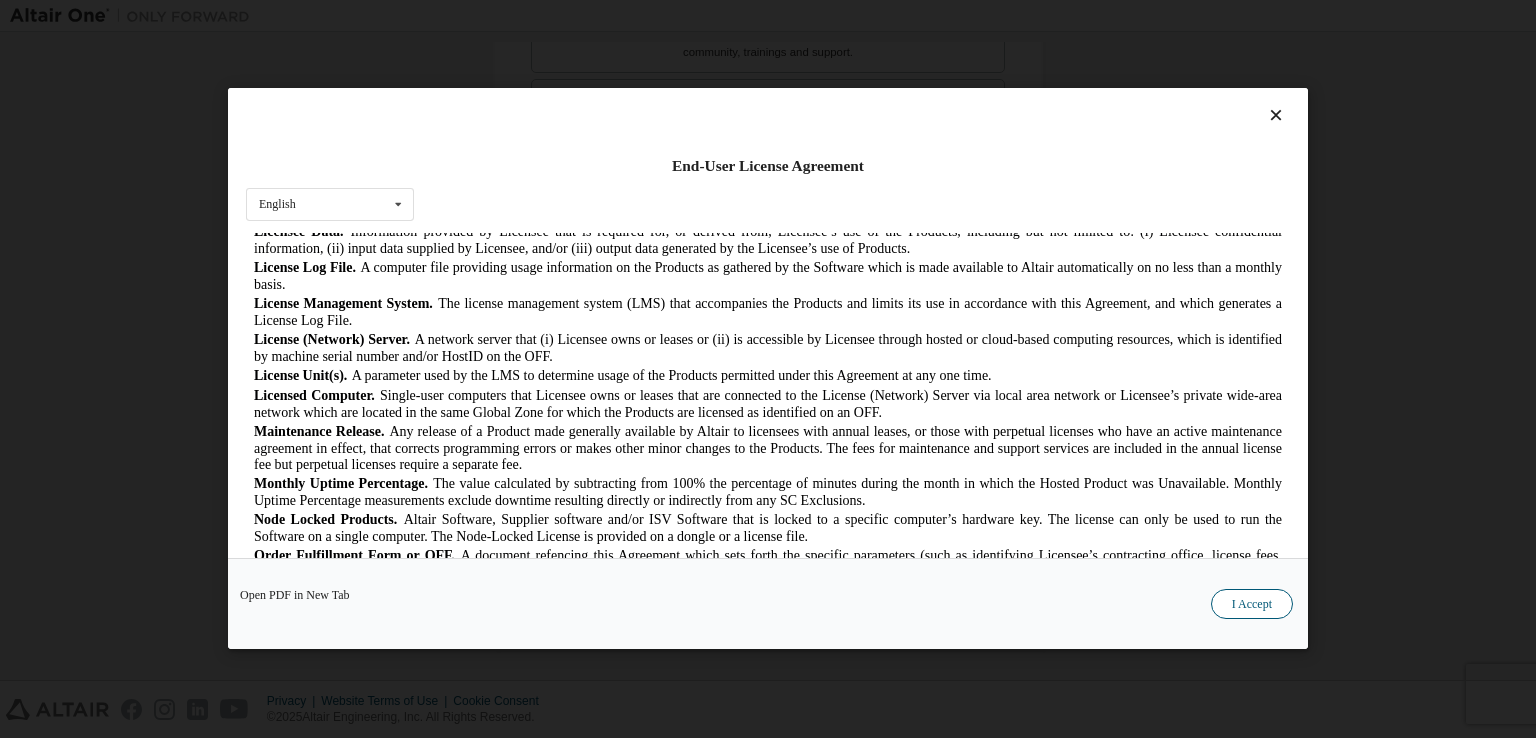click on "I Accept" at bounding box center [1252, 605] 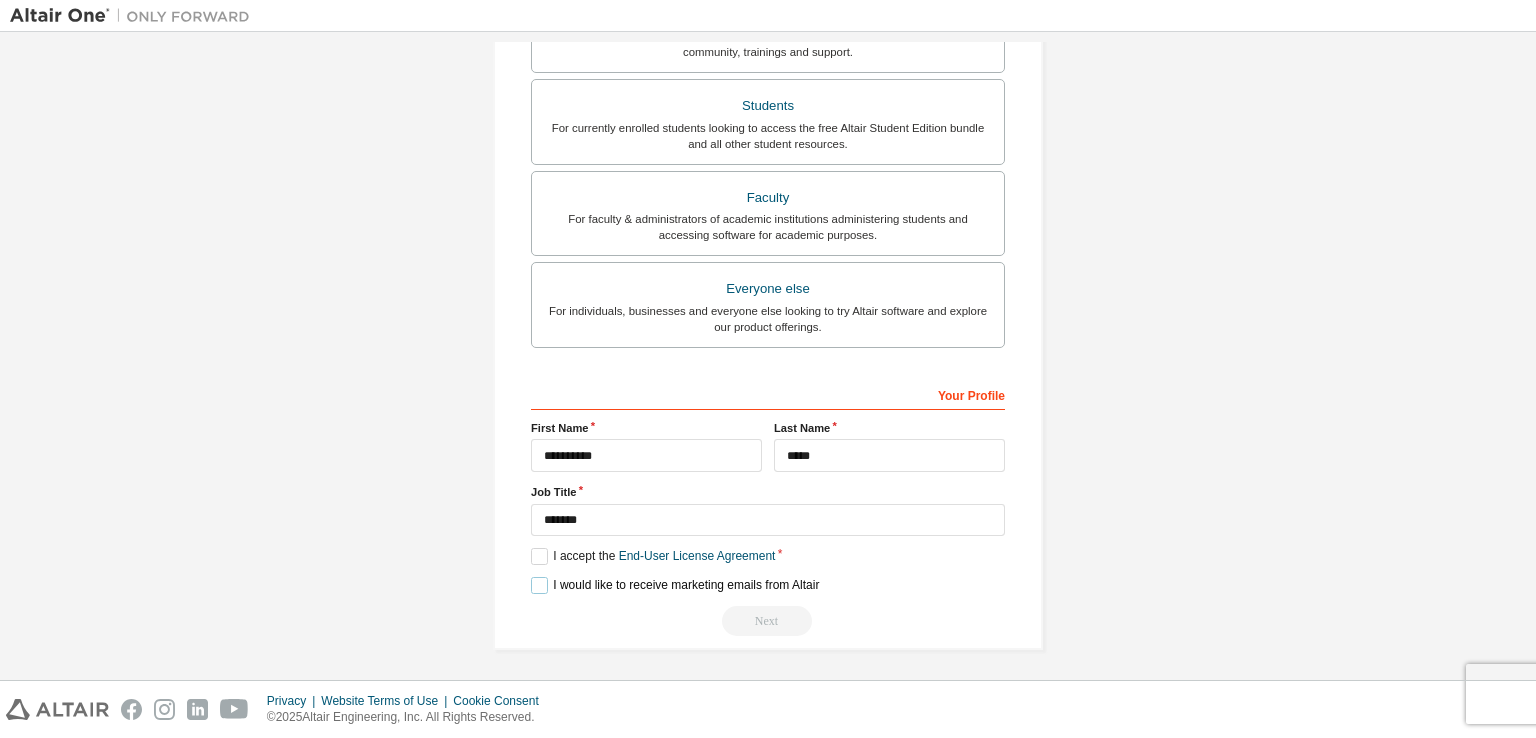 click on "I would like to receive marketing emails from Altair" at bounding box center [675, 585] 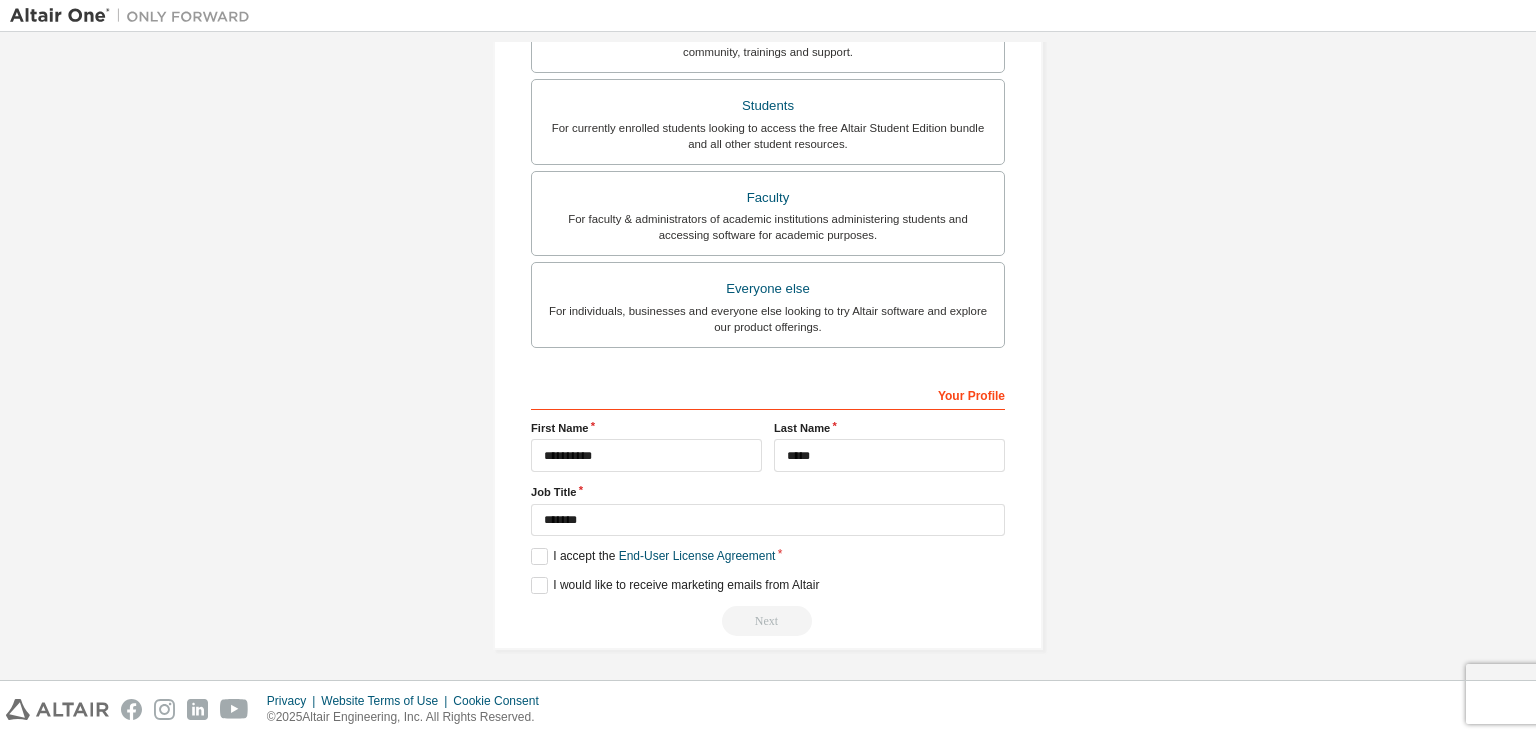 click on "**********" at bounding box center [768, 507] 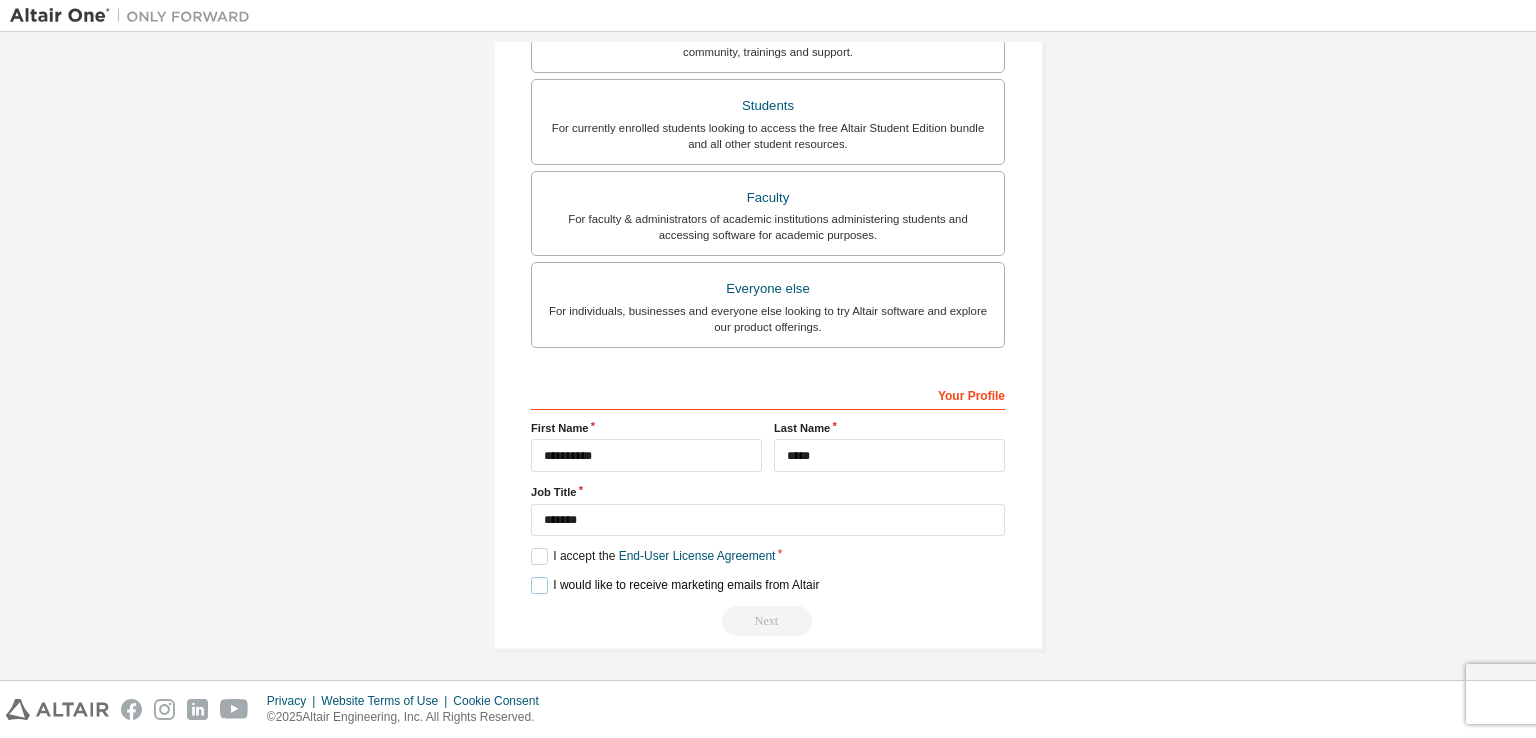 click on "I would like to receive marketing emails from Altair" at bounding box center (675, 585) 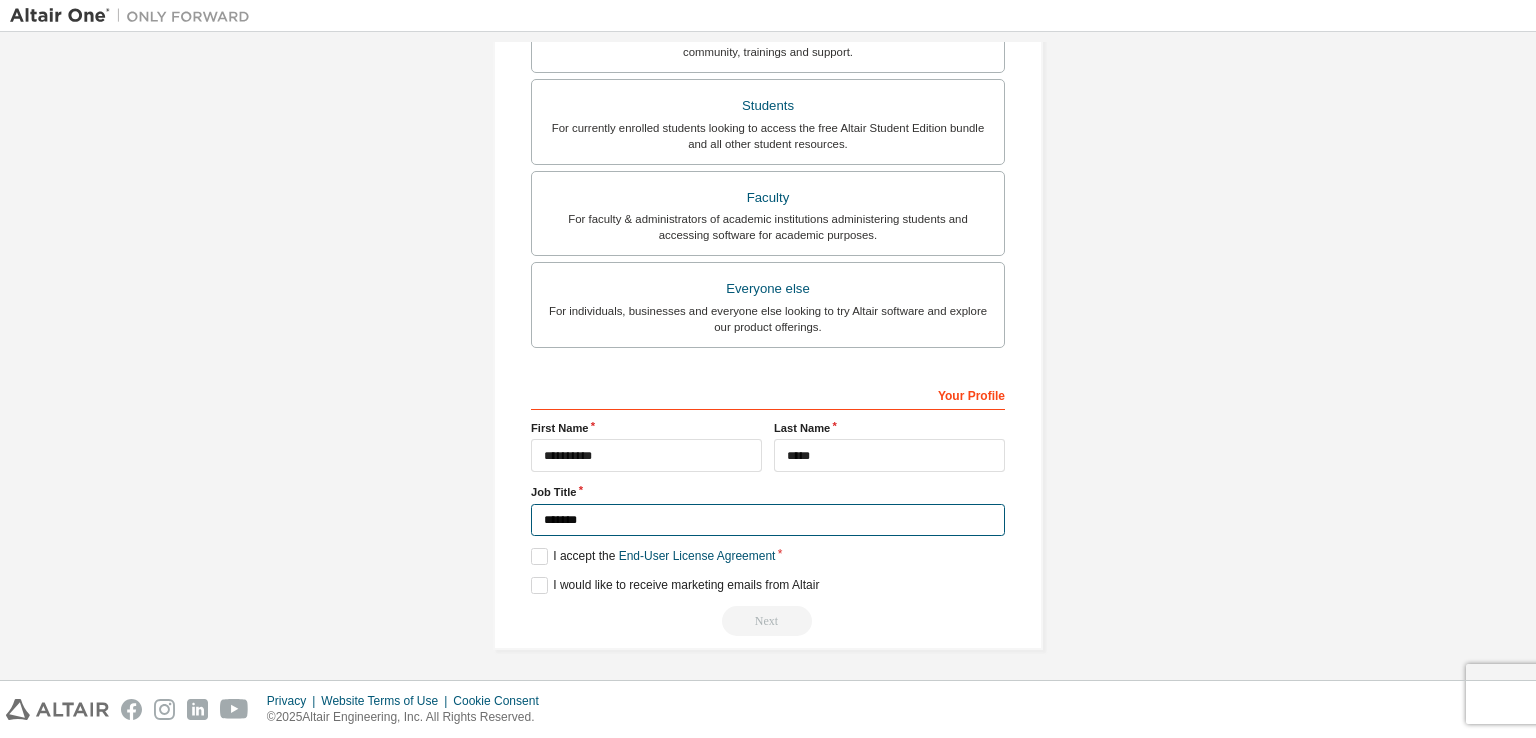 click on "*******" at bounding box center (768, 520) 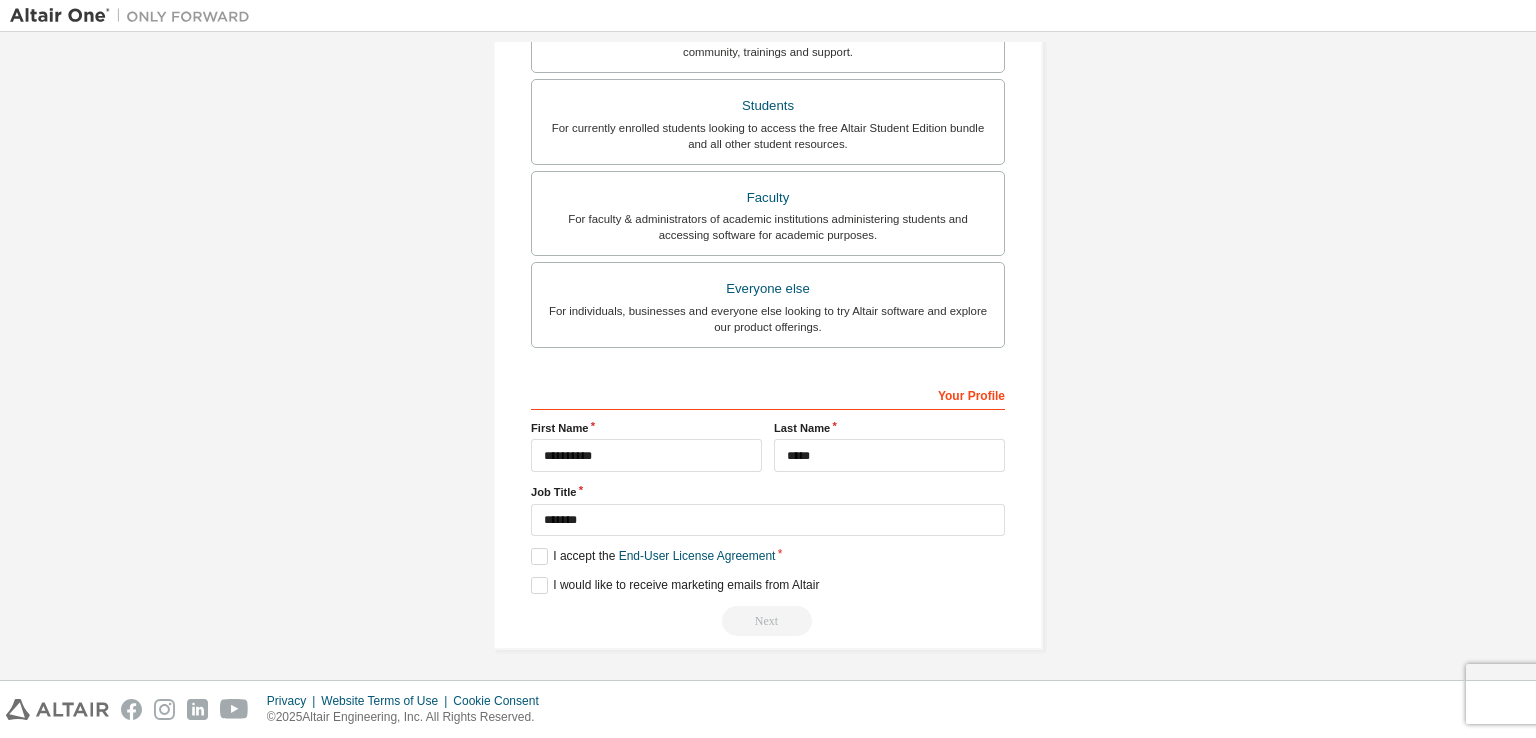 click on "Your Profile" at bounding box center (768, 394) 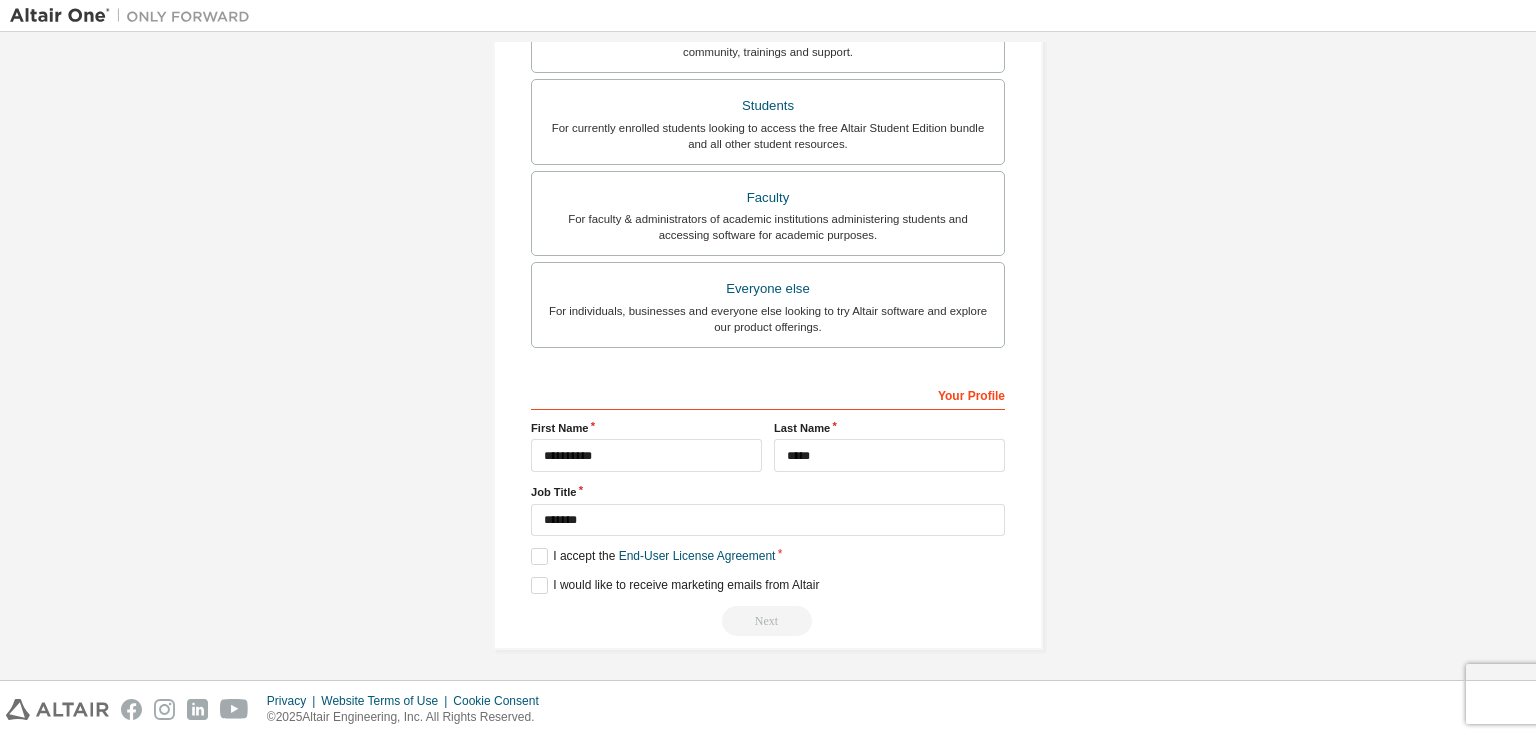 click on "Next" at bounding box center [768, 621] 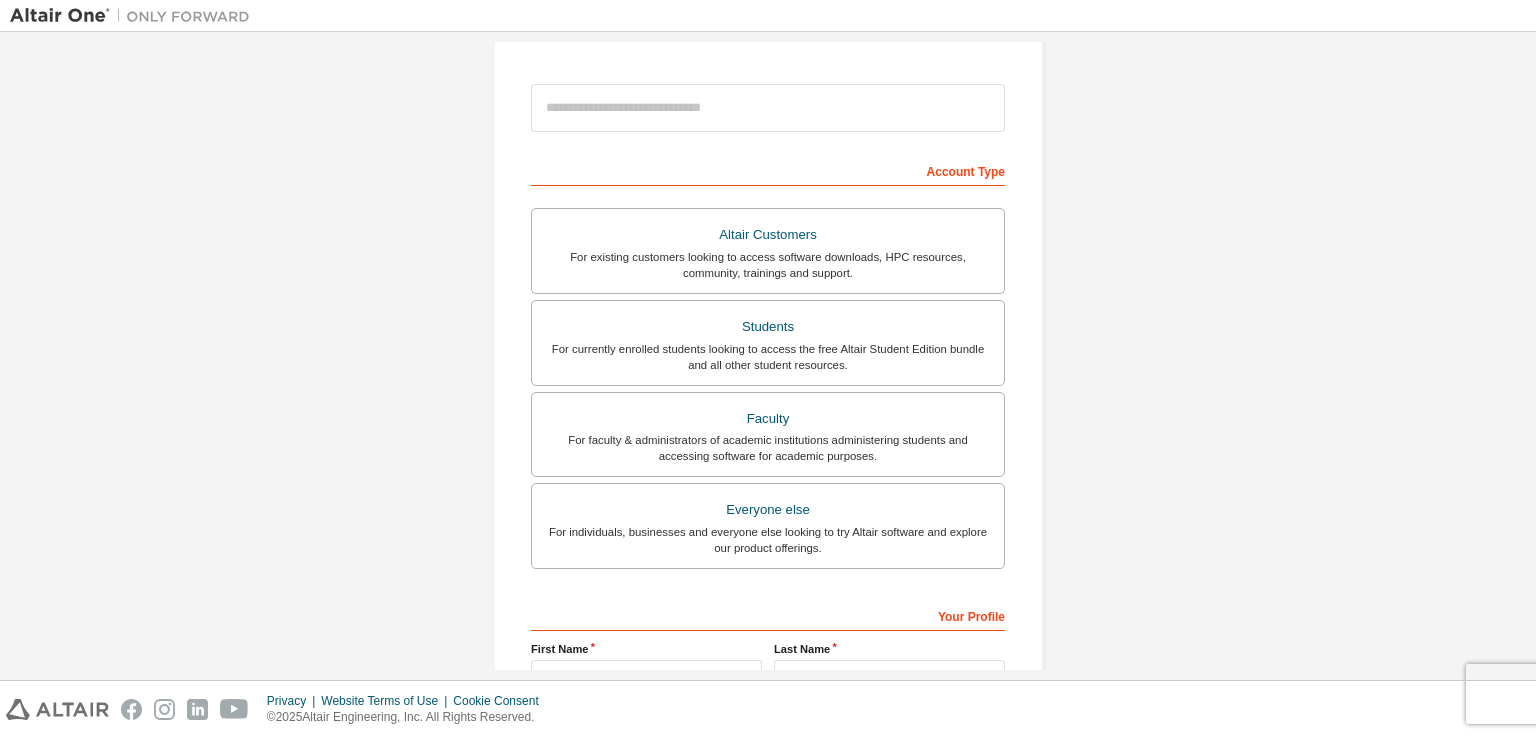 scroll, scrollTop: 127, scrollLeft: 0, axis: vertical 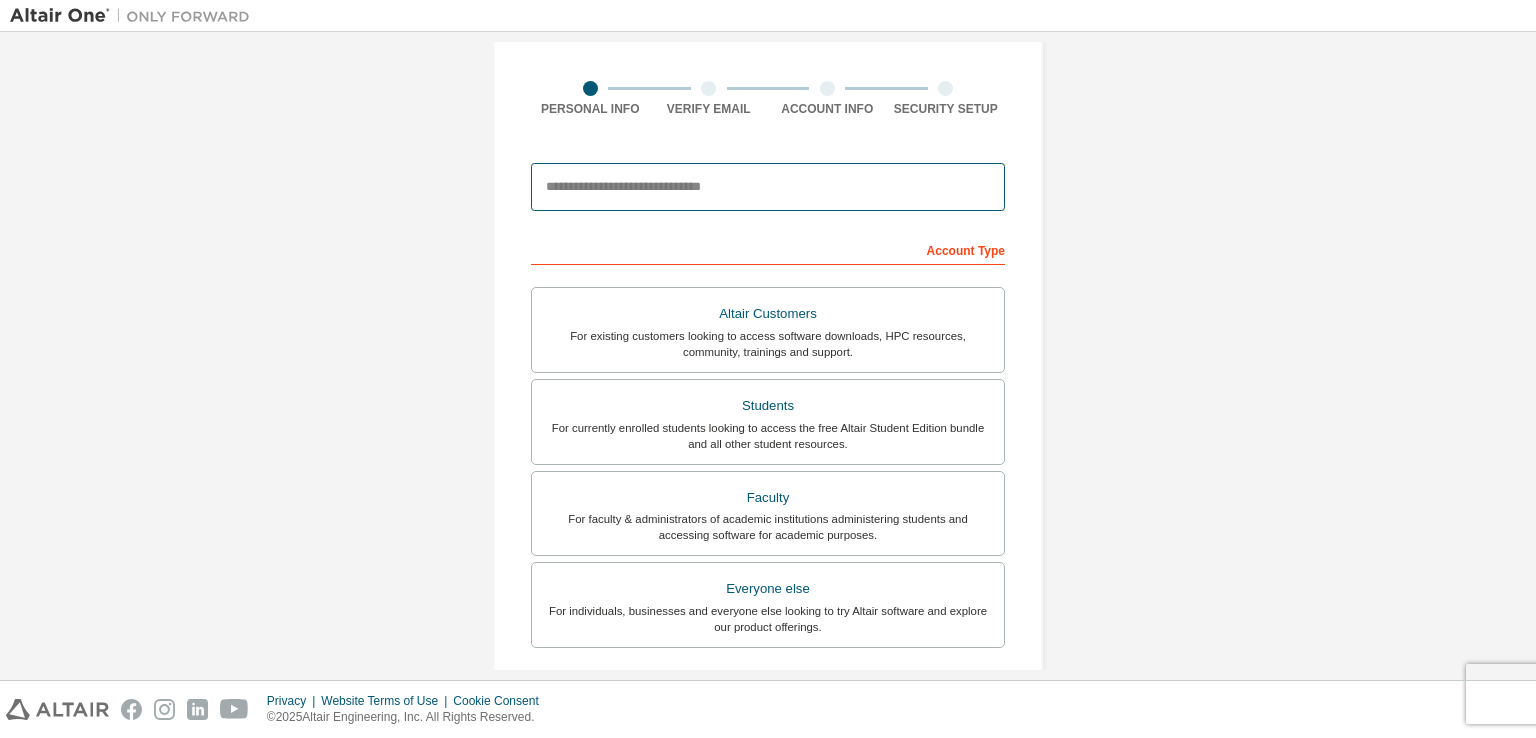 click at bounding box center (768, 187) 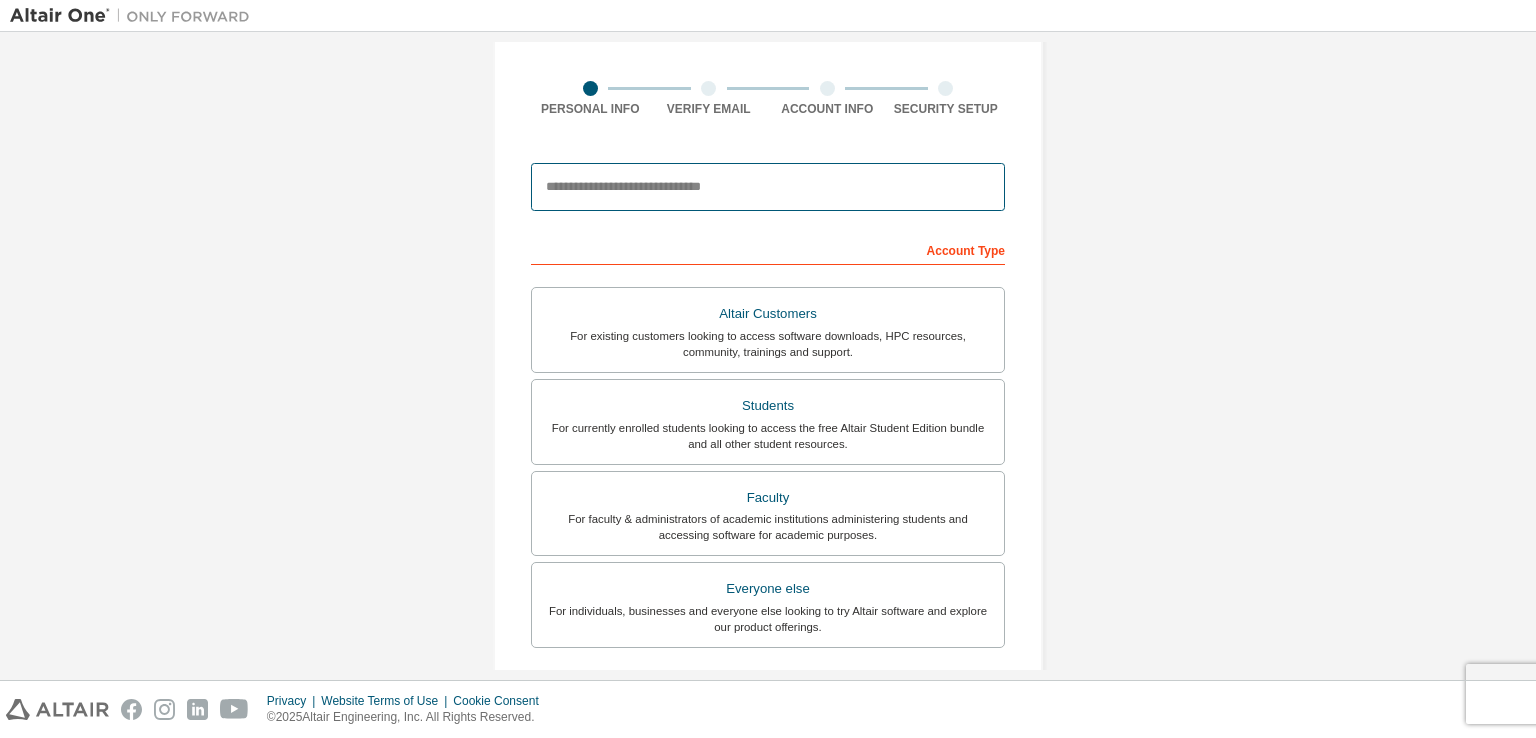 click at bounding box center (768, 187) 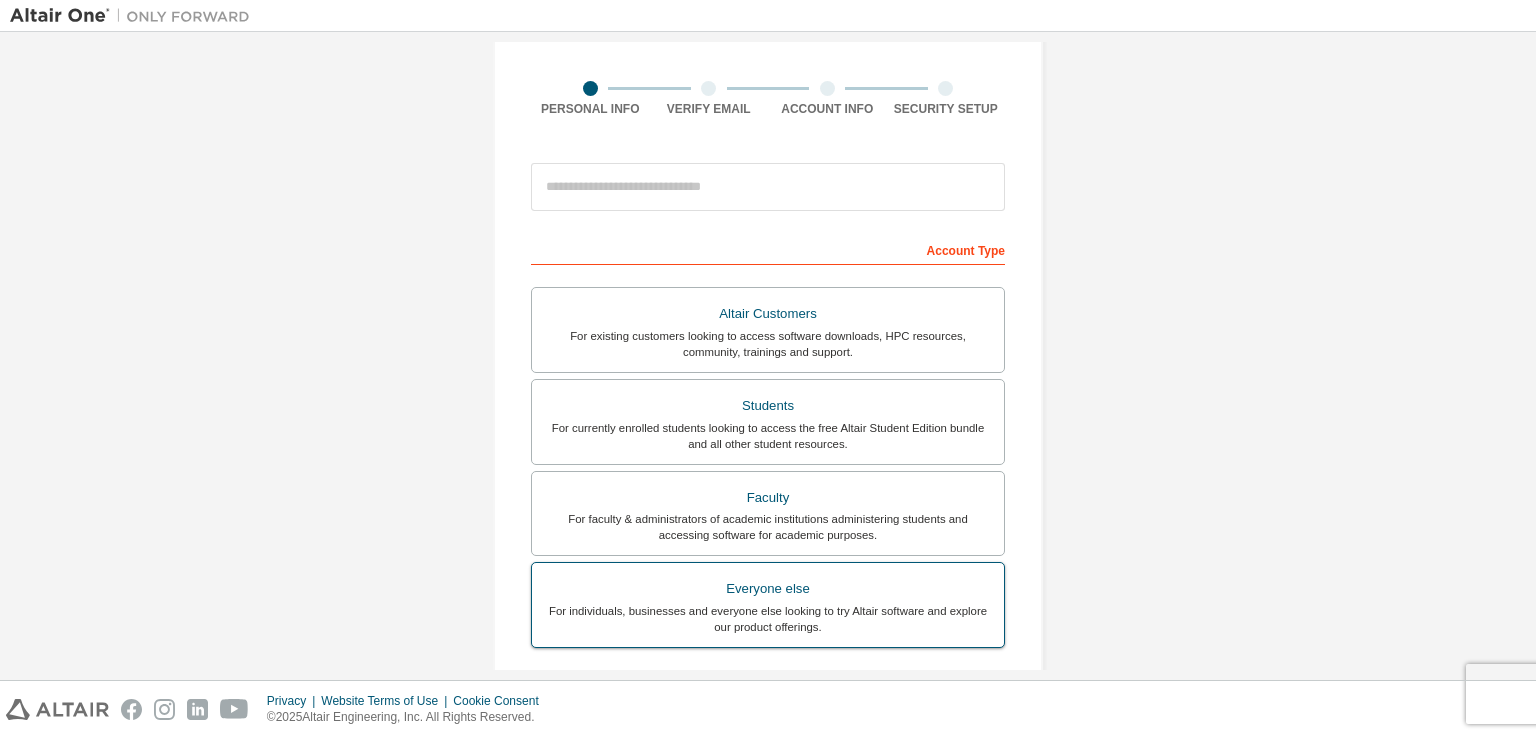 click on "For individuals, businesses and everyone else looking to try Altair software and explore our product offerings." at bounding box center [768, 619] 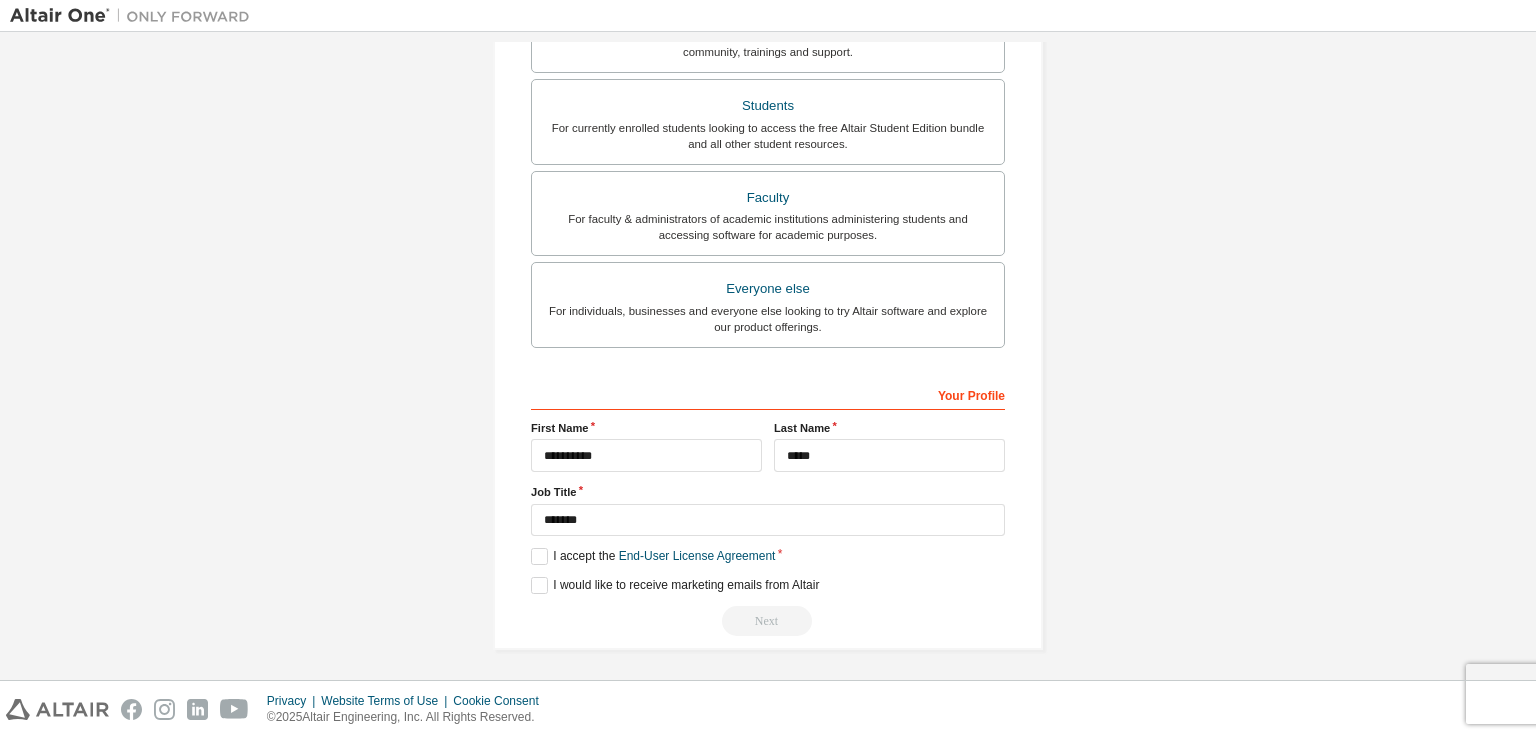 click on "Your Profile" at bounding box center (768, 394) 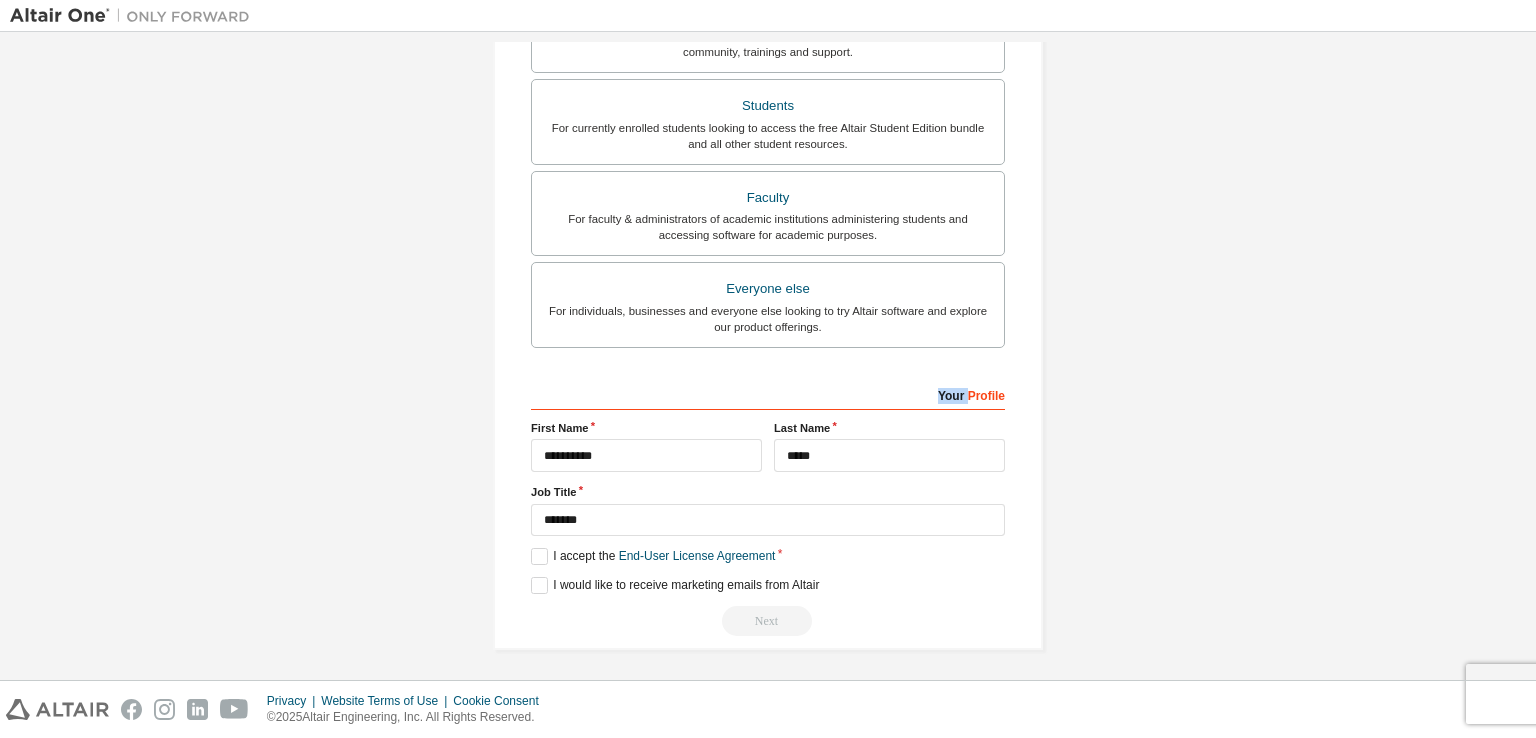 click on "Your Profile" at bounding box center [768, 394] 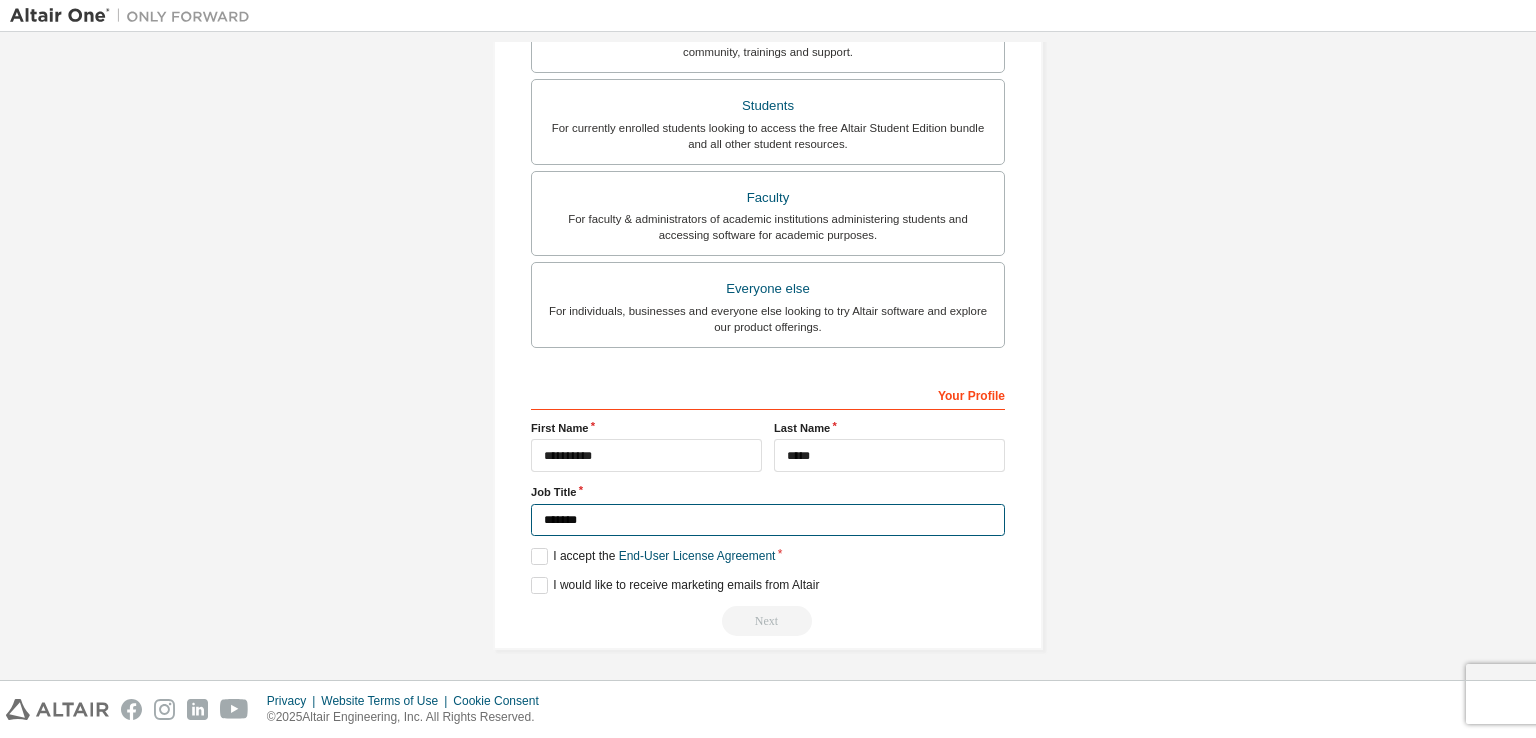 click on "*******" at bounding box center (768, 520) 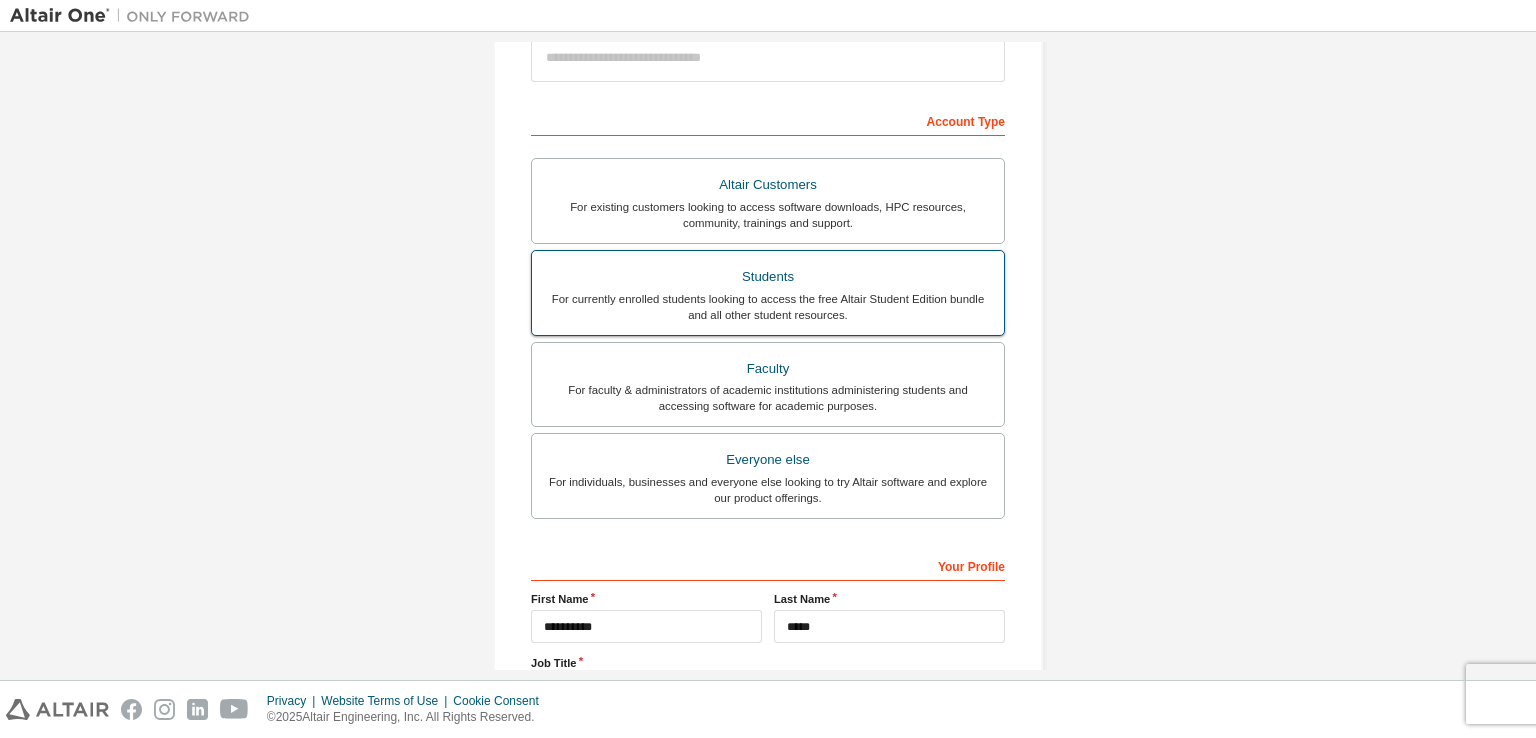 scroll, scrollTop: 227, scrollLeft: 0, axis: vertical 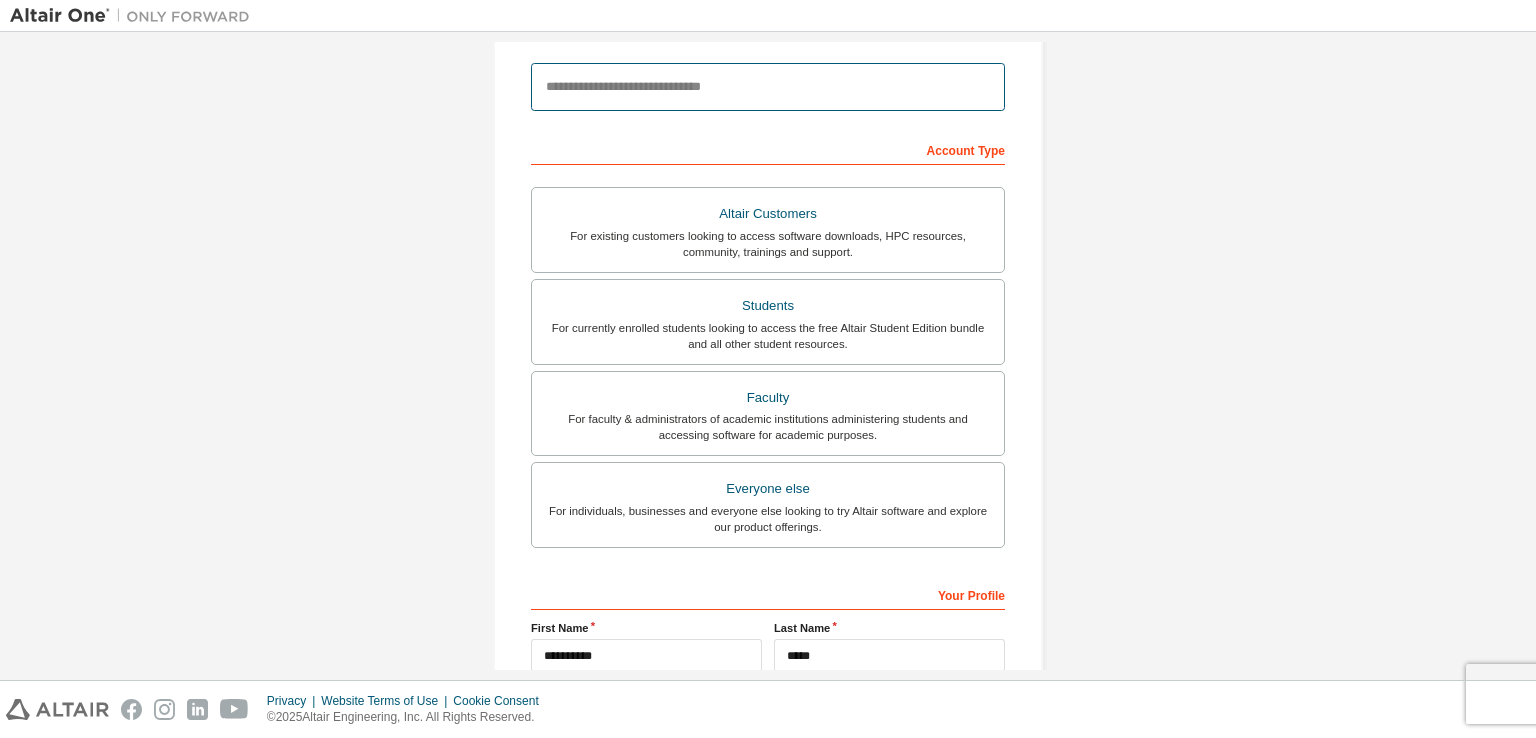 click at bounding box center (768, 87) 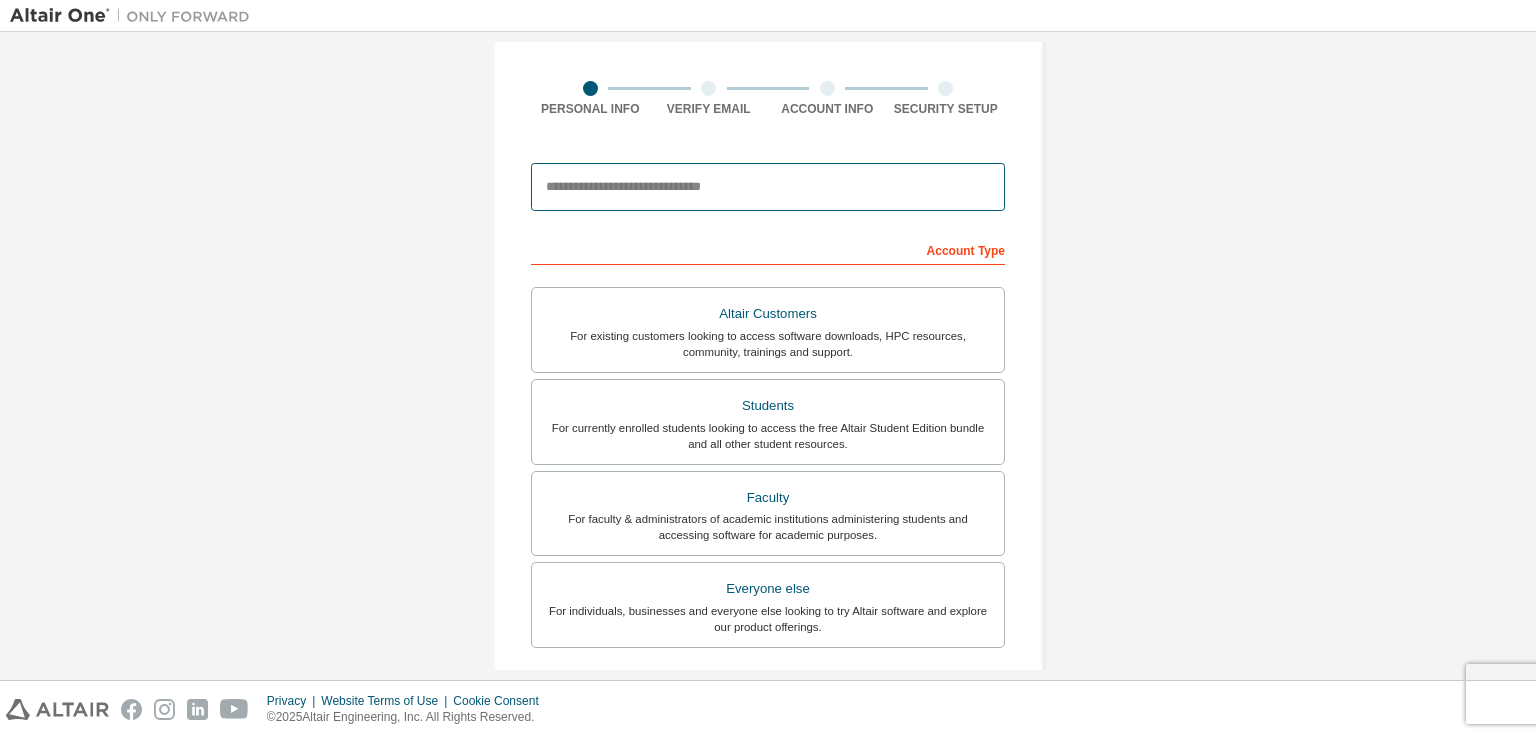 click at bounding box center [768, 187] 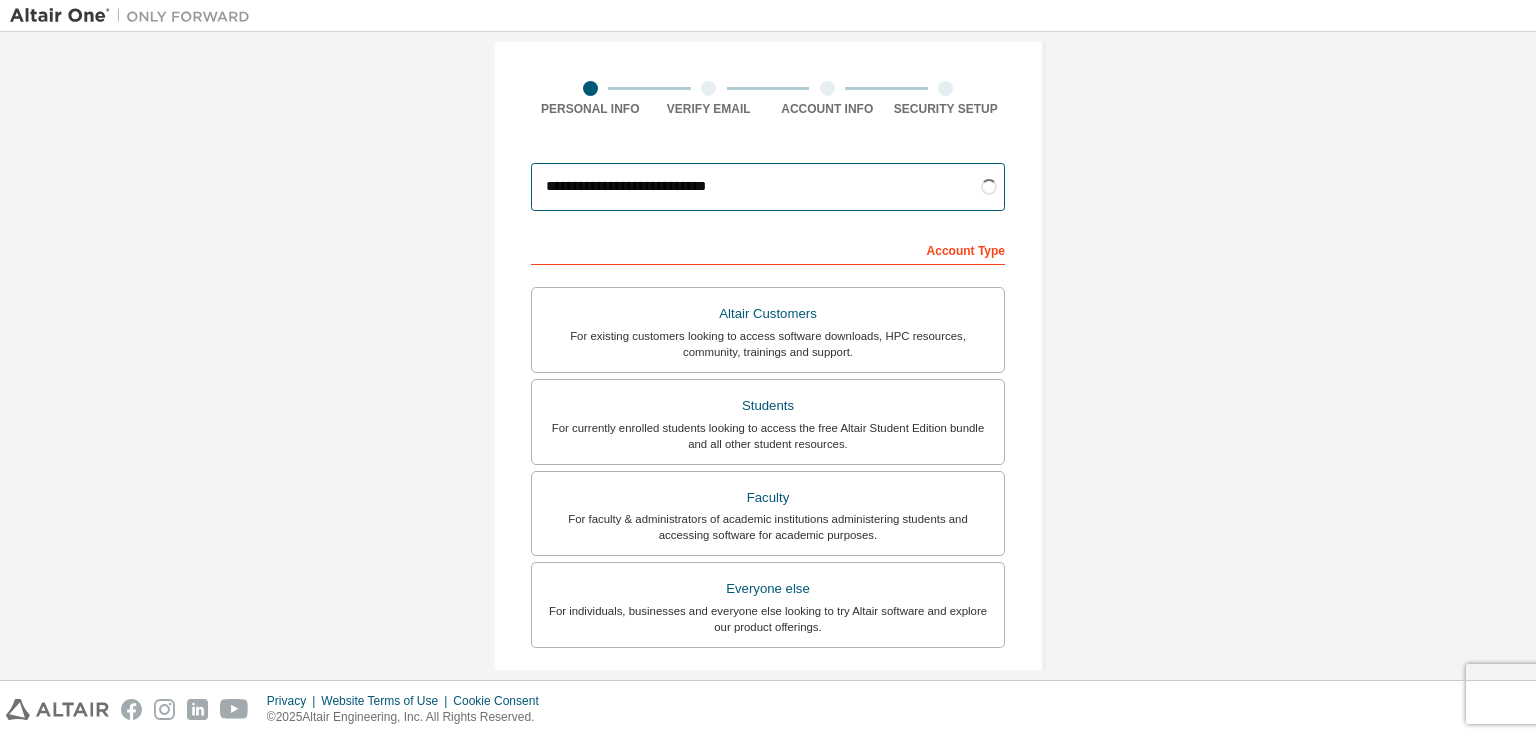 type on "**********" 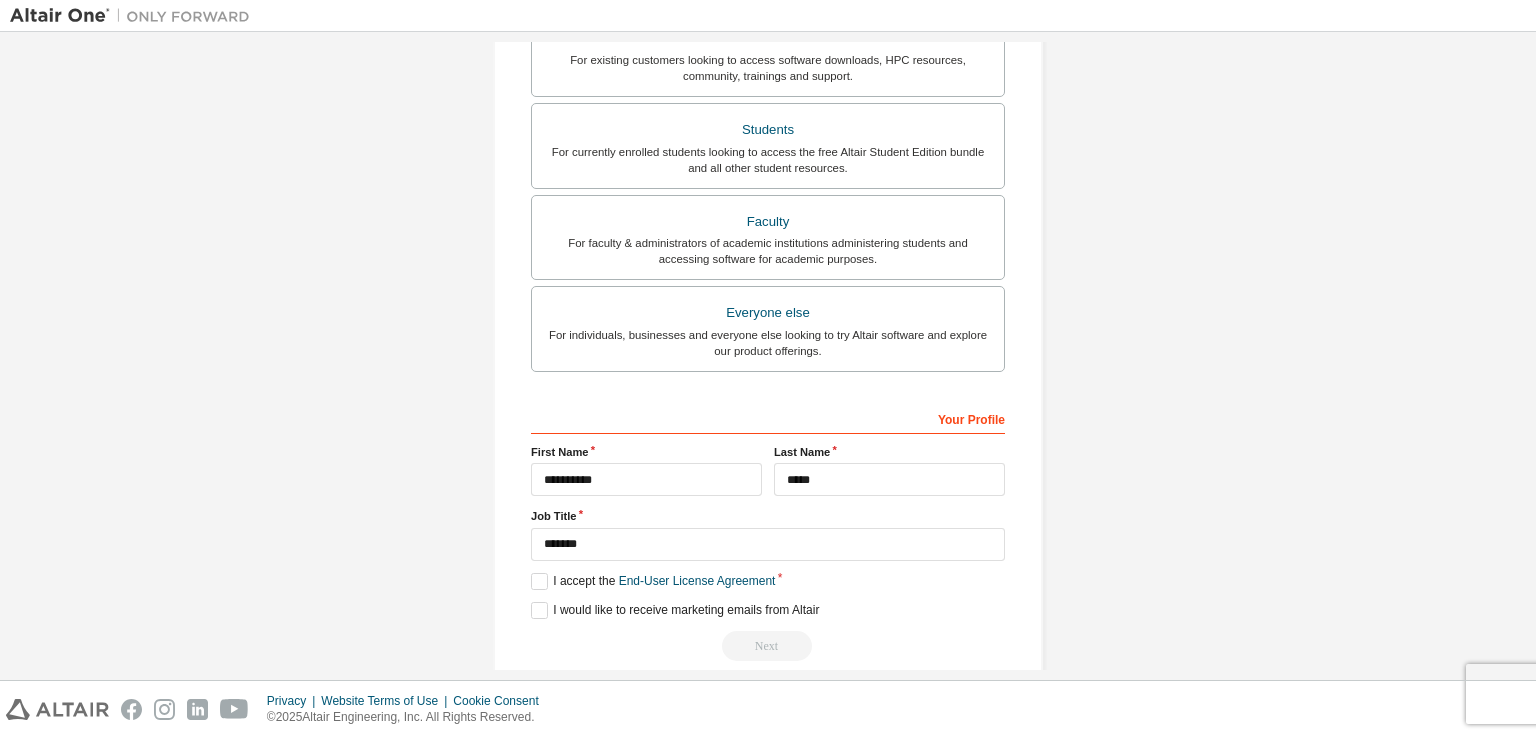 scroll, scrollTop: 490, scrollLeft: 0, axis: vertical 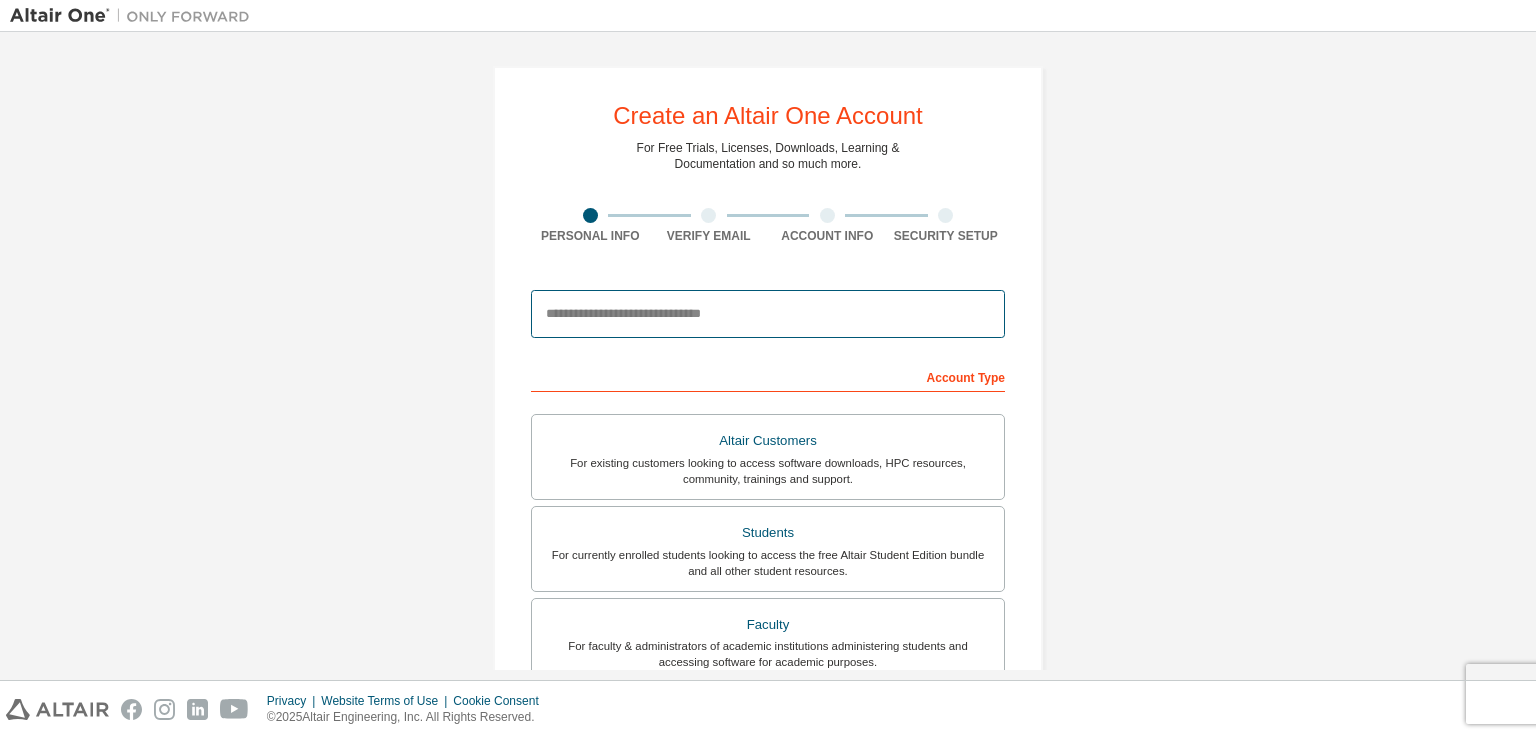 click at bounding box center [768, 314] 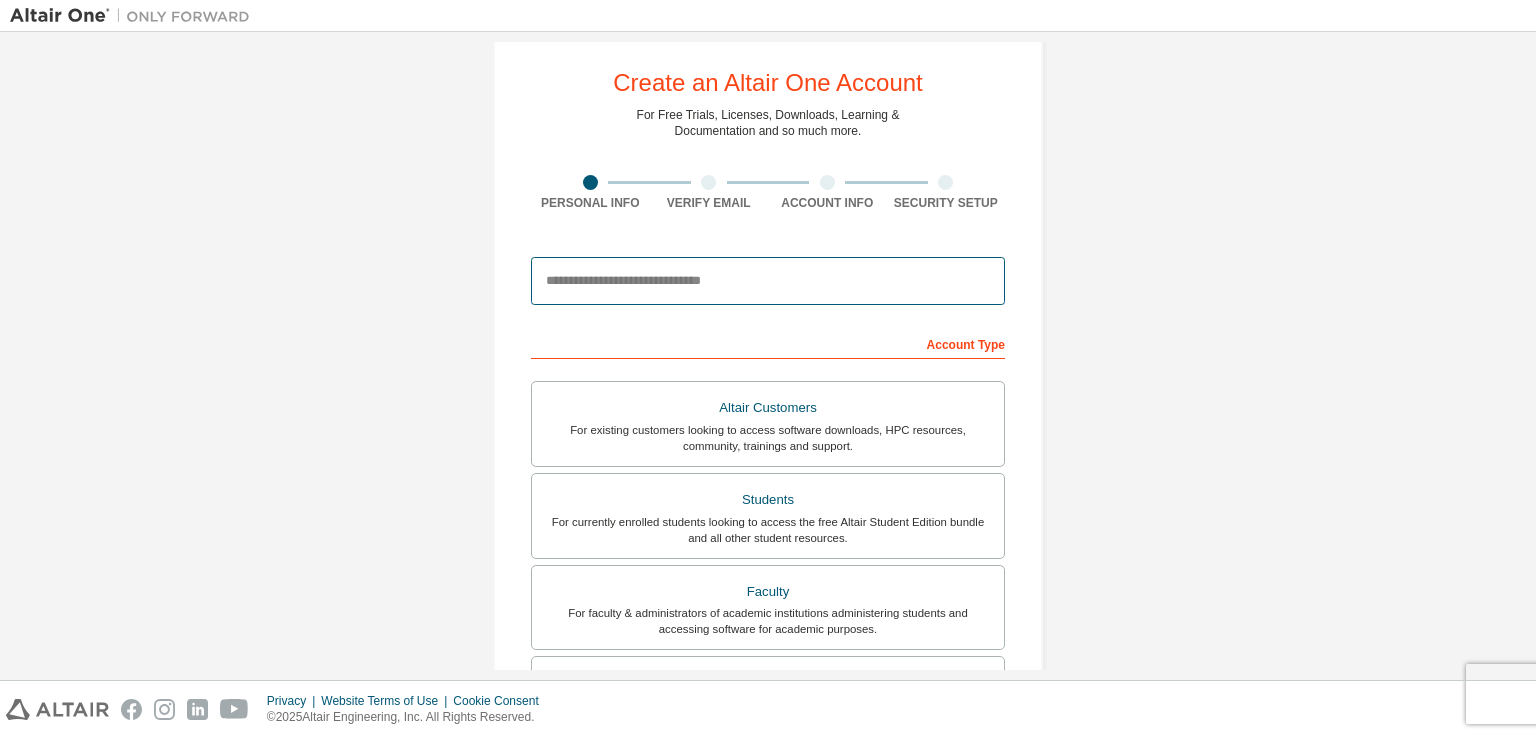 scroll, scrollTop: 28, scrollLeft: 0, axis: vertical 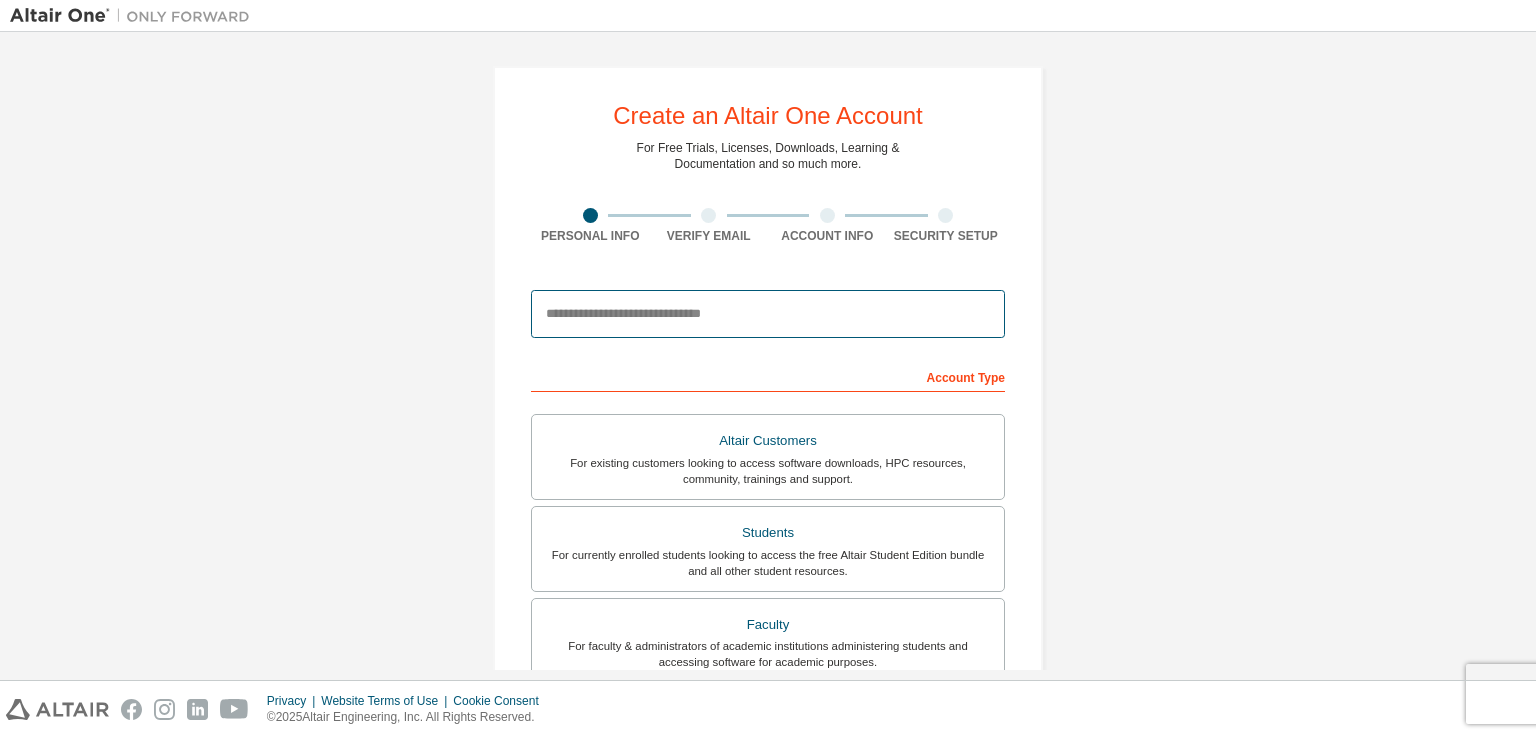 click at bounding box center [768, 314] 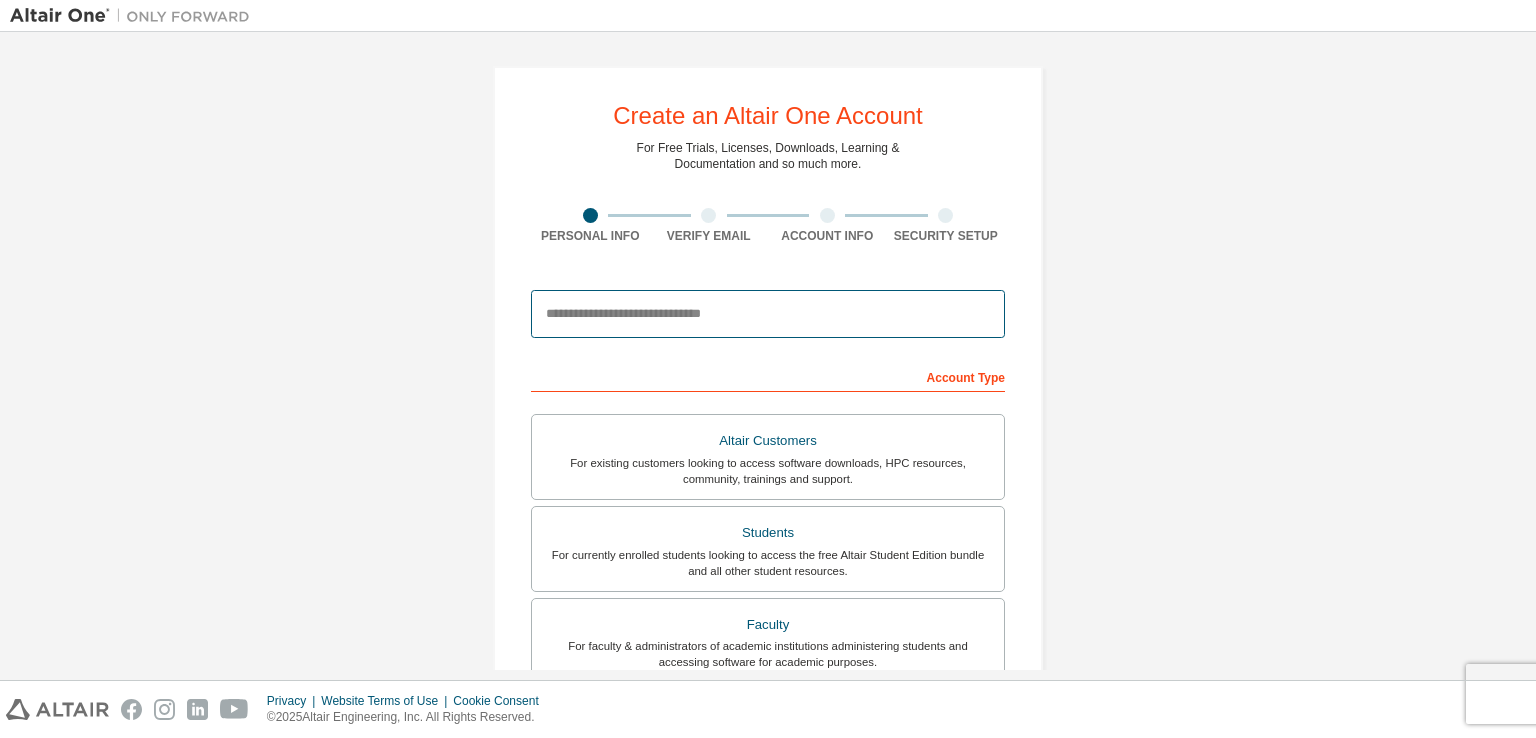 click at bounding box center [768, 314] 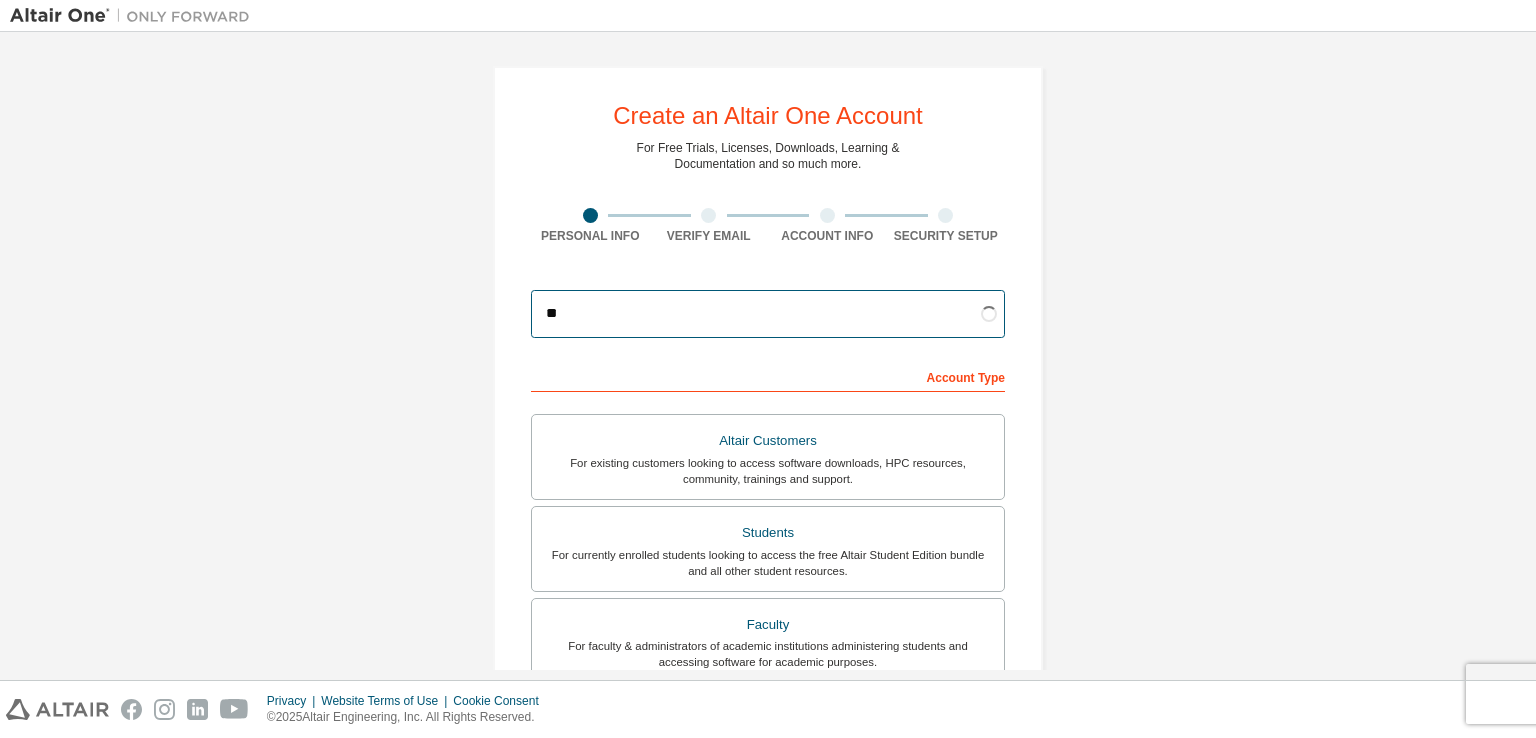 type on "*" 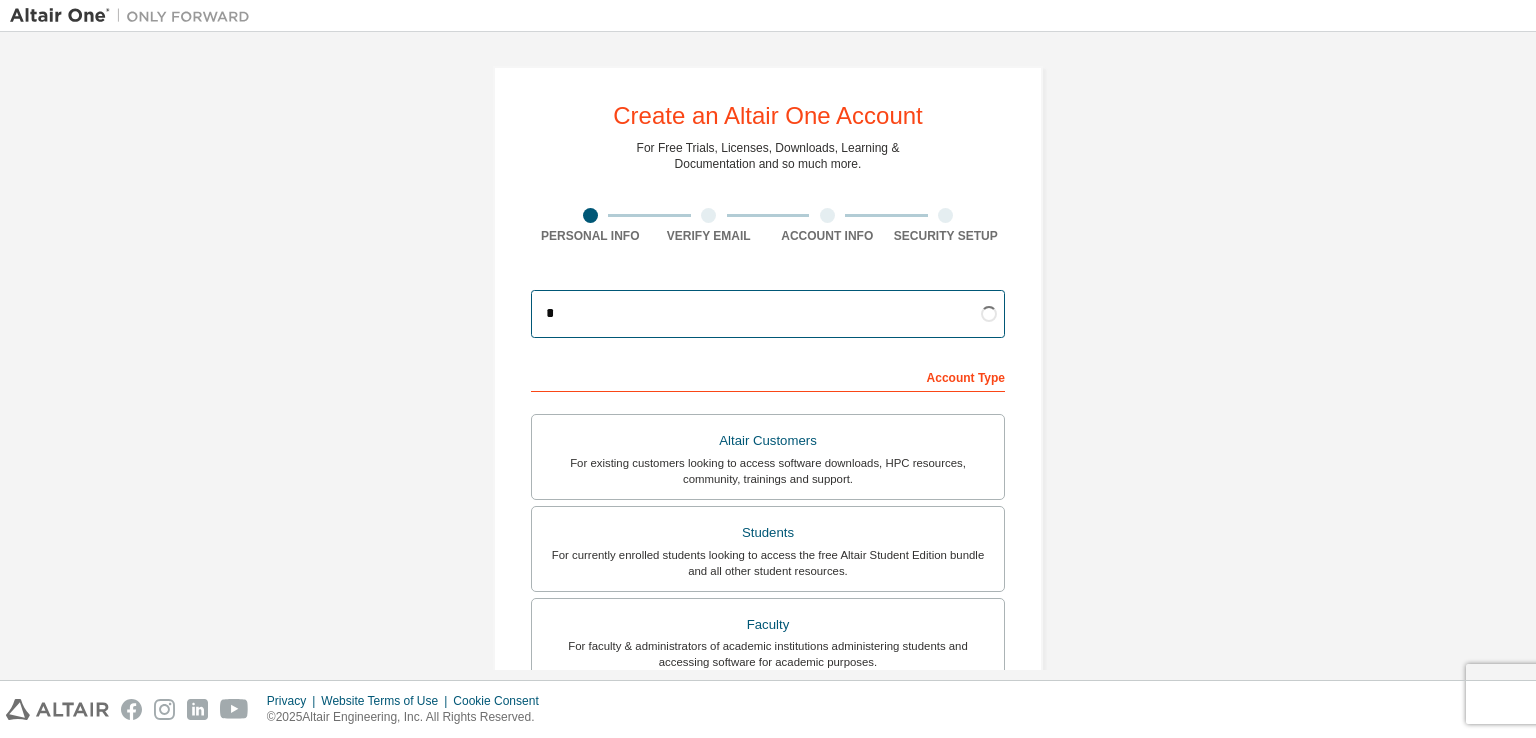 type 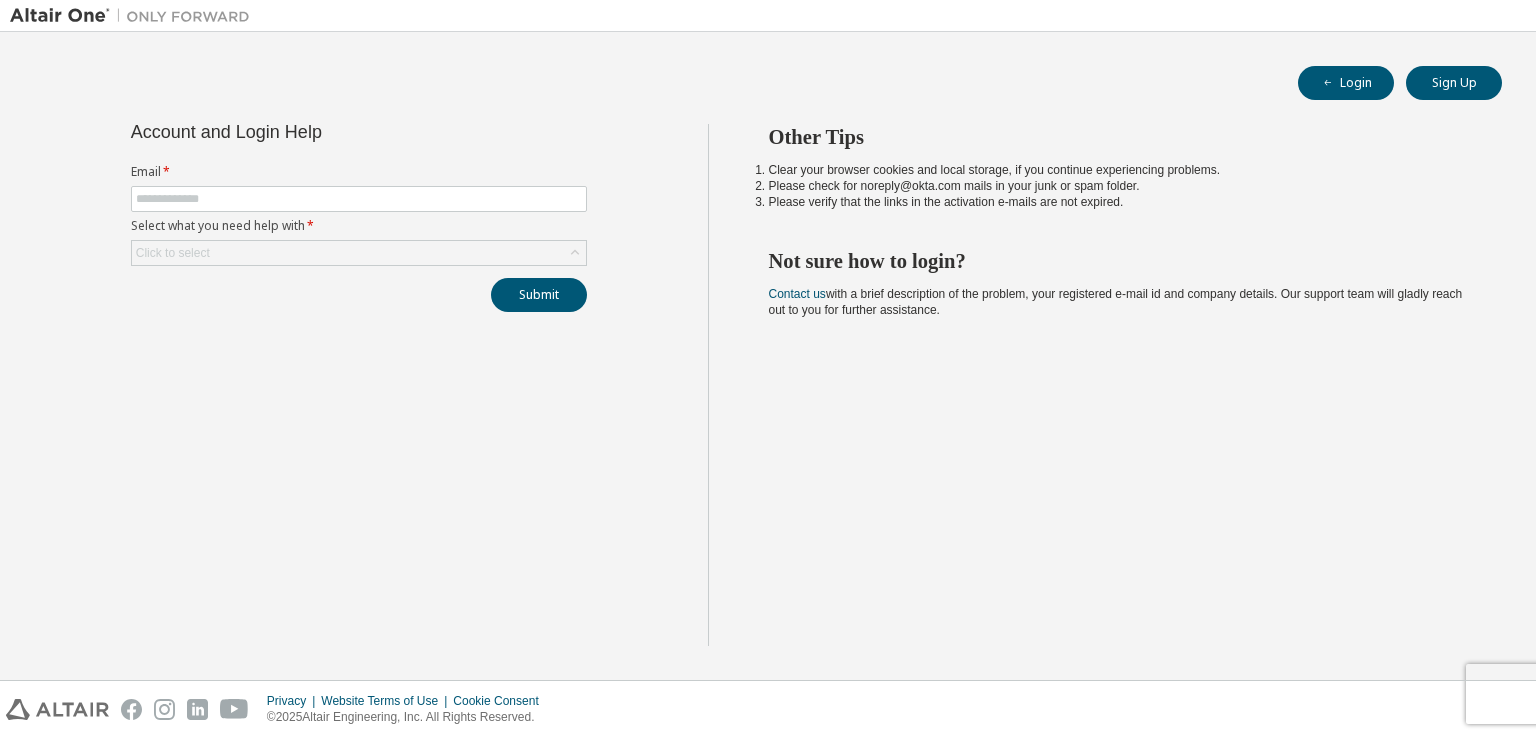 scroll, scrollTop: 0, scrollLeft: 0, axis: both 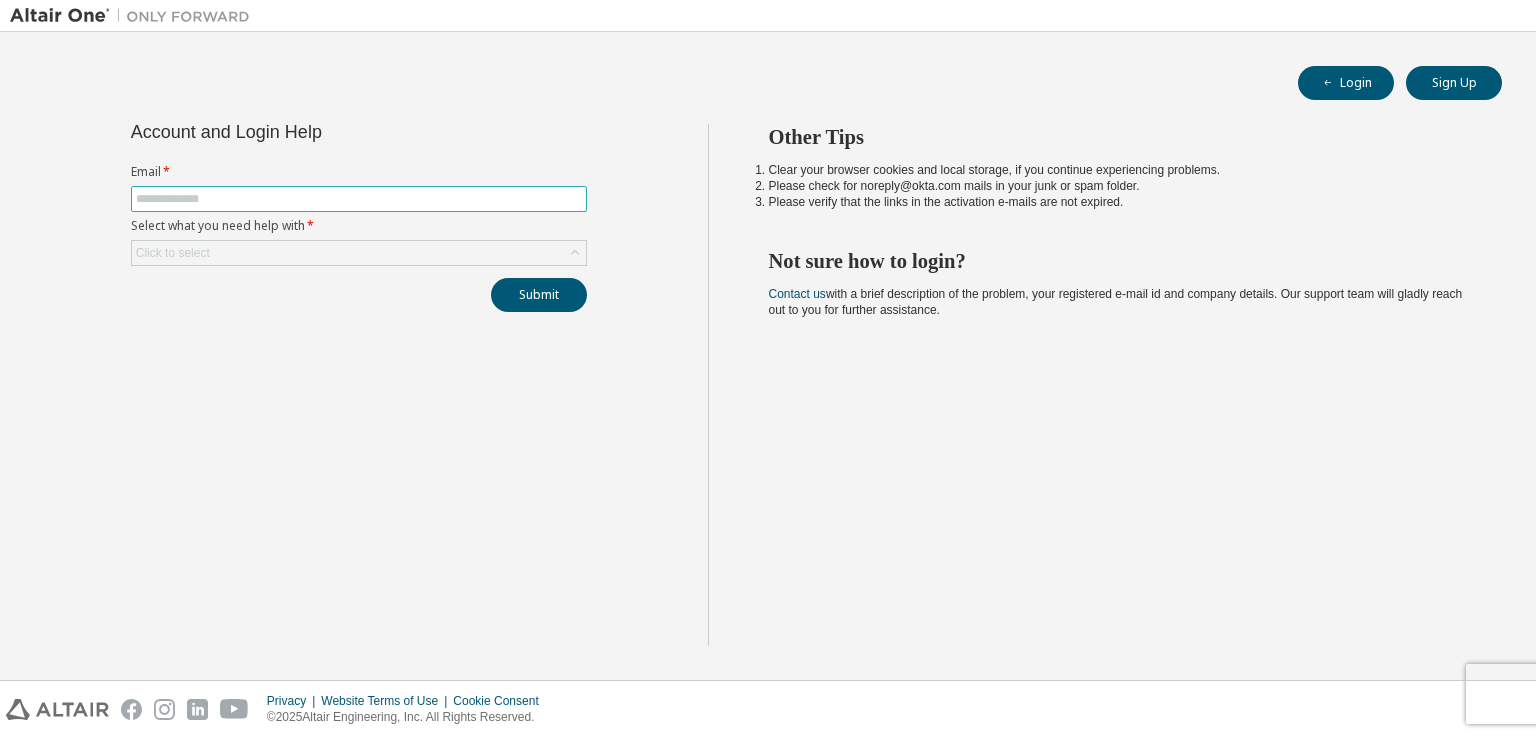 click at bounding box center [359, 199] 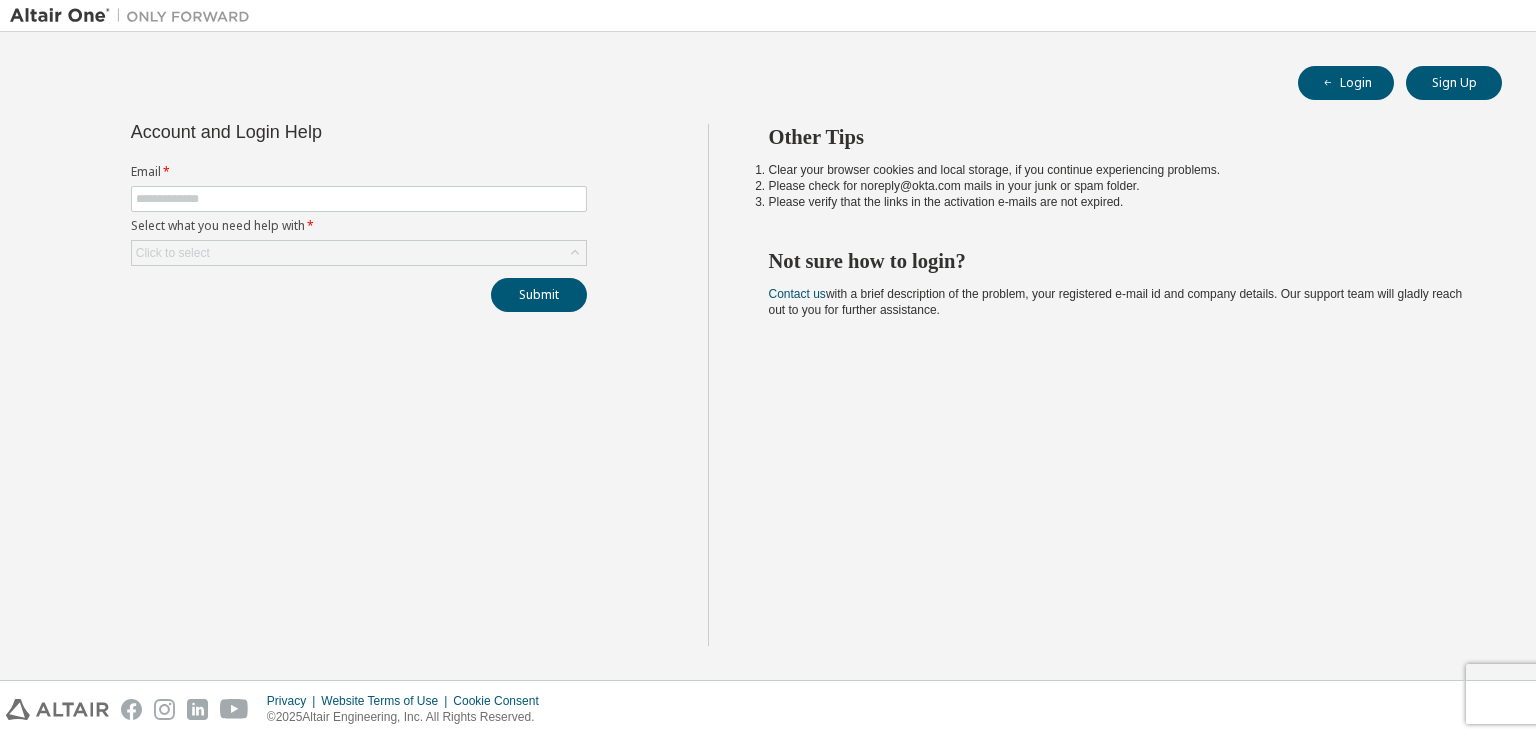 drag, startPoint x: 200, startPoint y: 388, endPoint x: 188, endPoint y: 378, distance: 15.6205 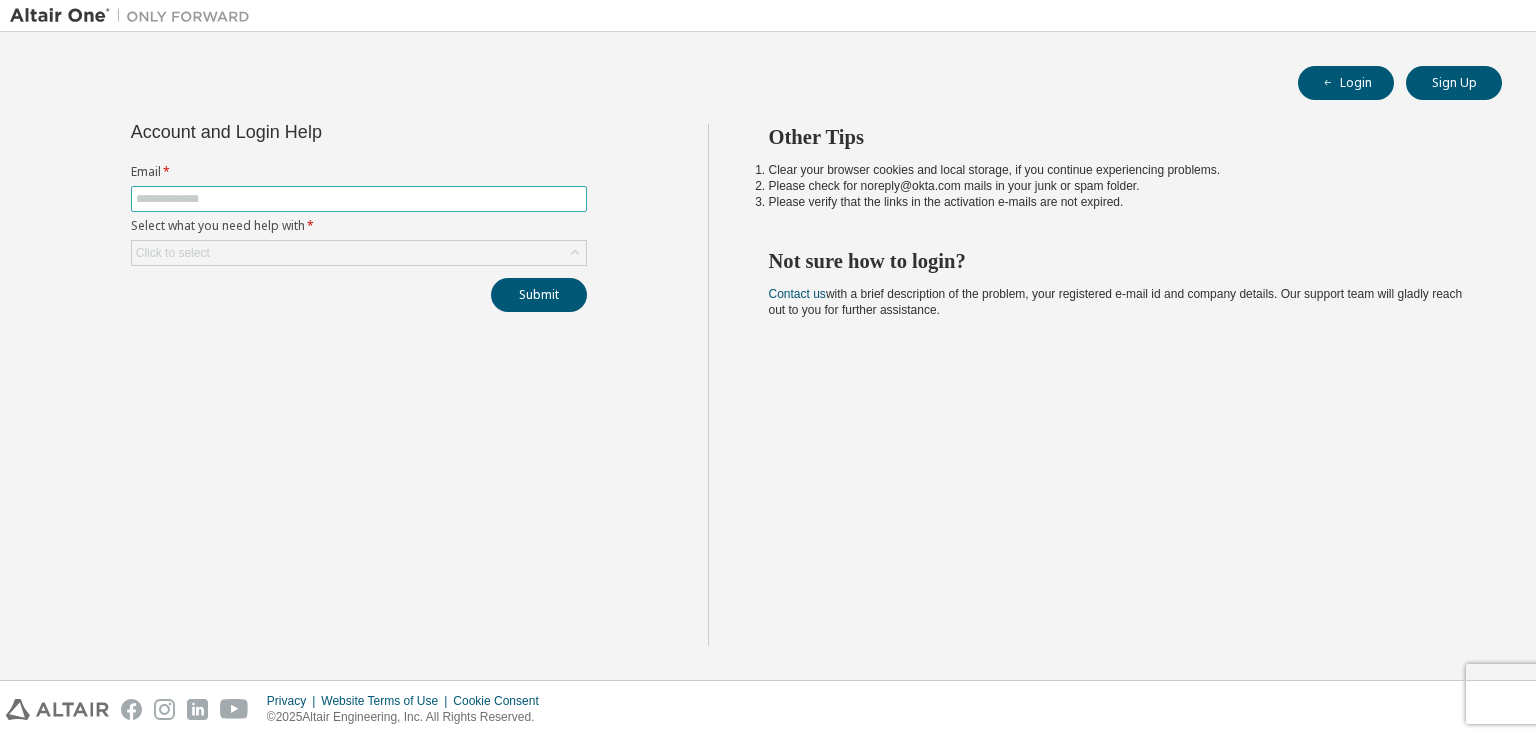 click at bounding box center (359, 199) 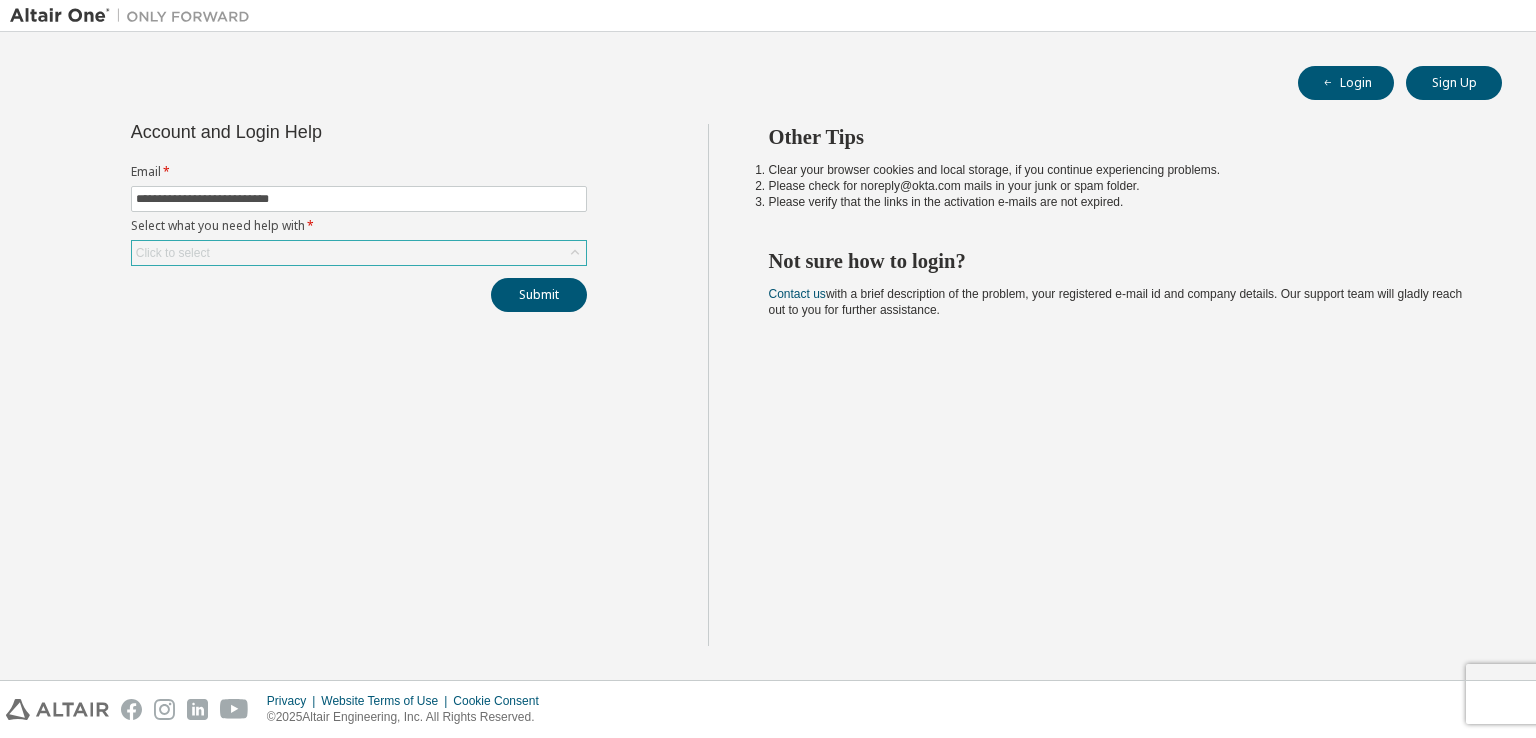 click on "Click to select" at bounding box center [359, 253] 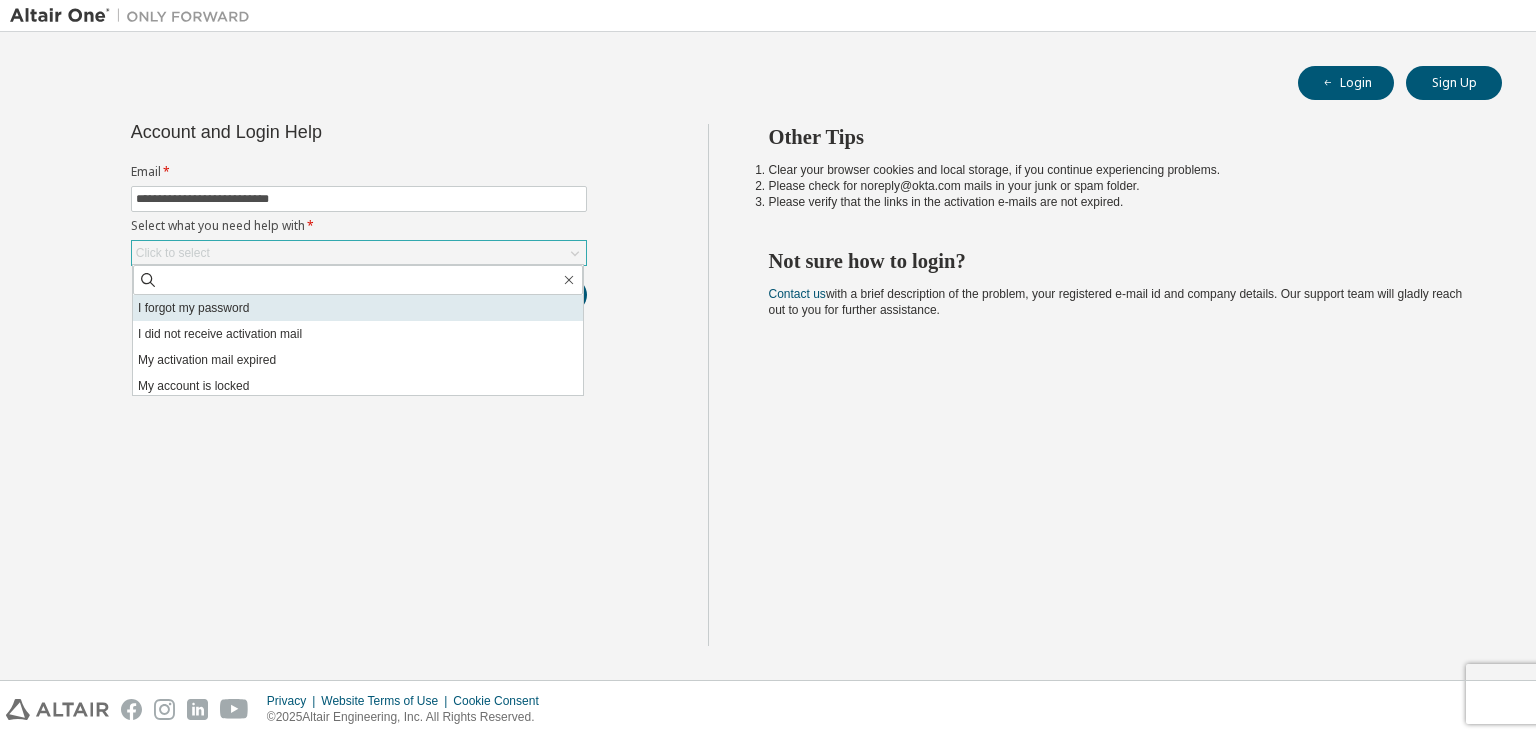 click on "I forgot my password" at bounding box center [358, 308] 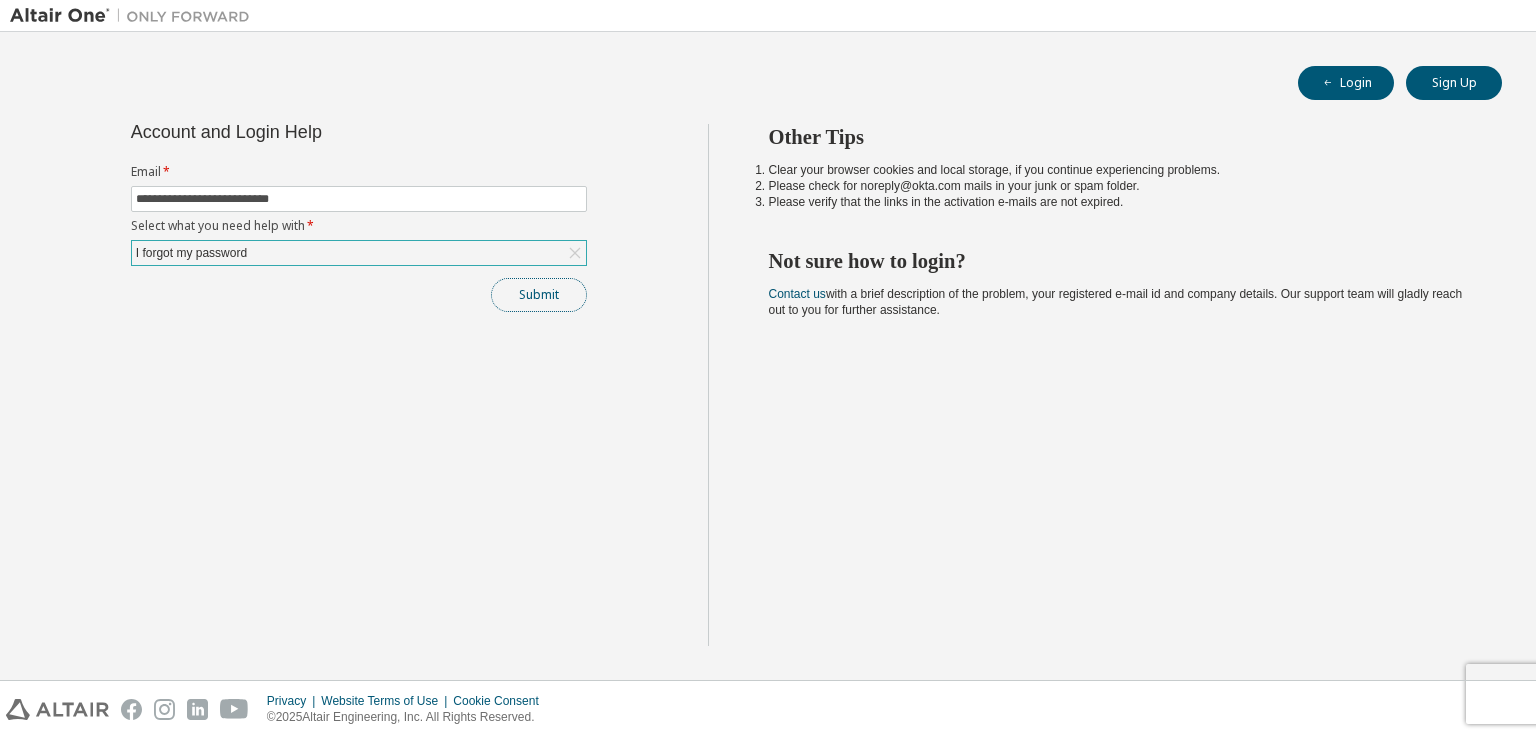 click on "Submit" at bounding box center [539, 295] 